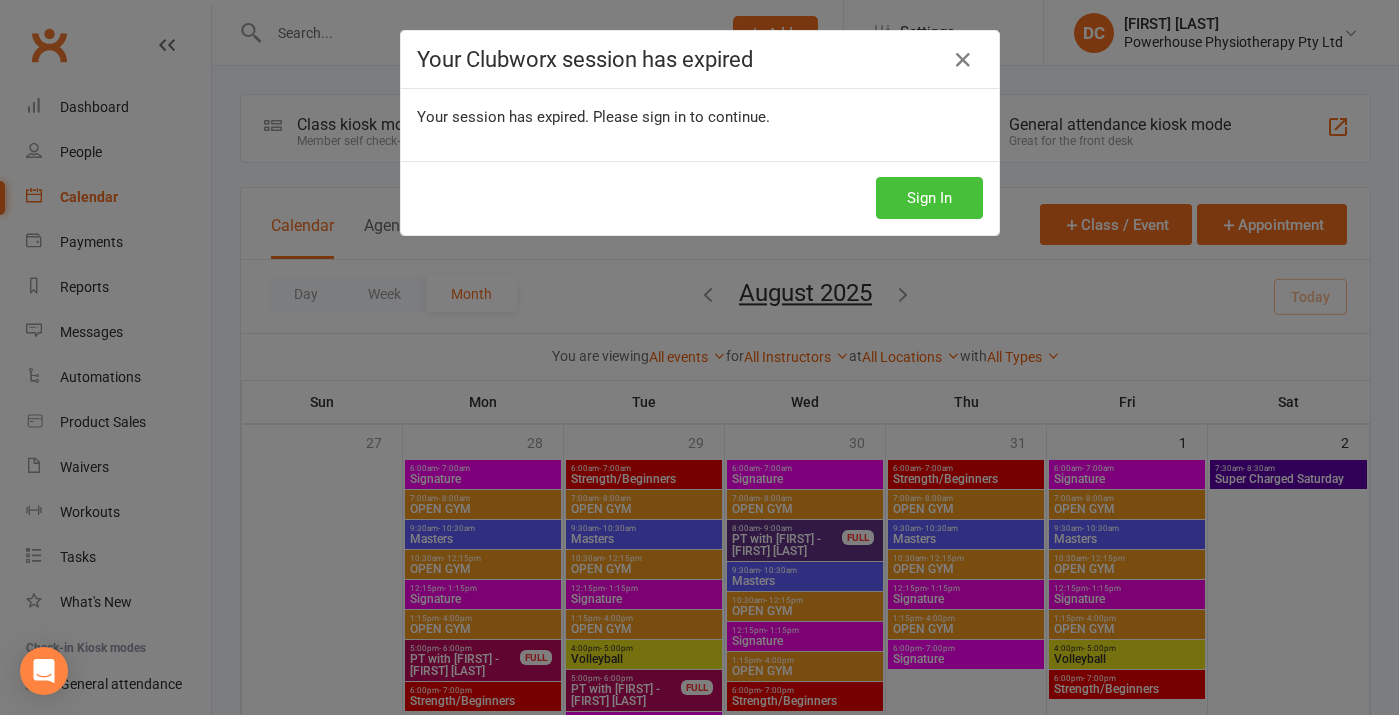 scroll, scrollTop: 363, scrollLeft: 0, axis: vertical 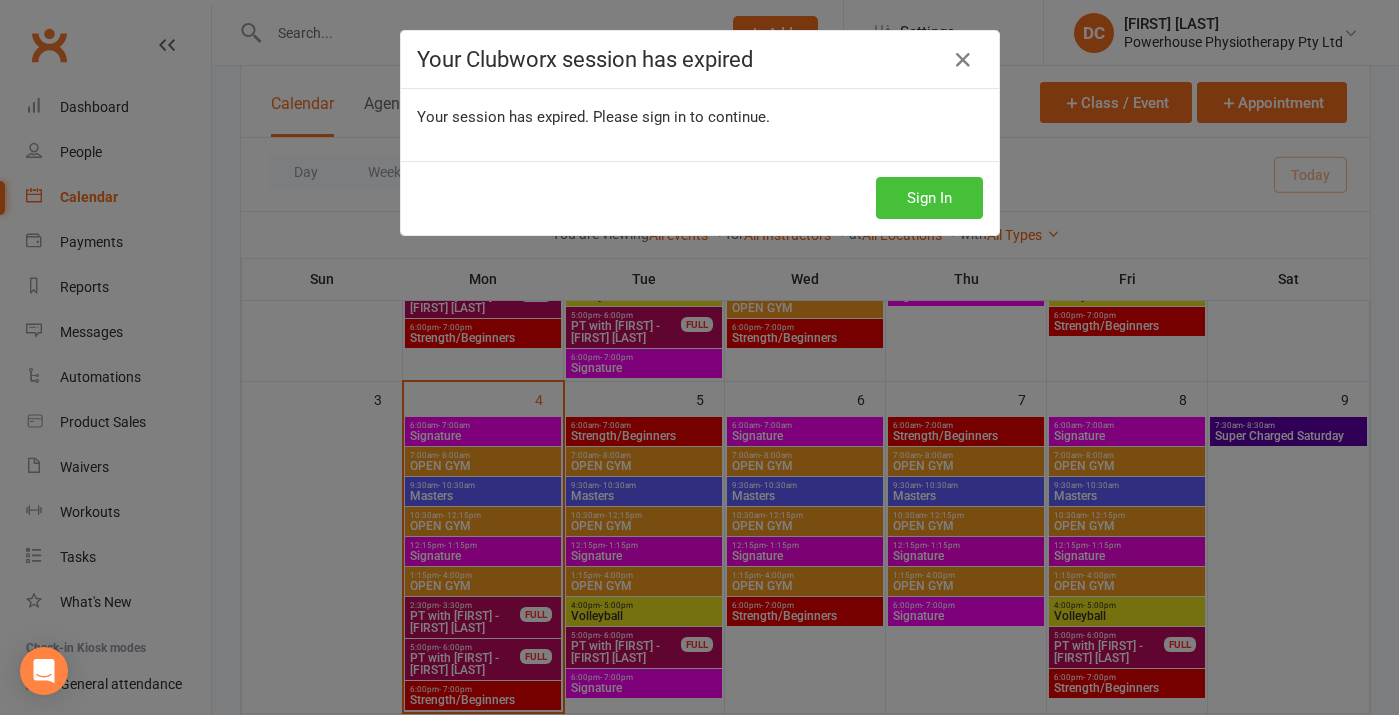 click on "Sign In" at bounding box center [929, 198] 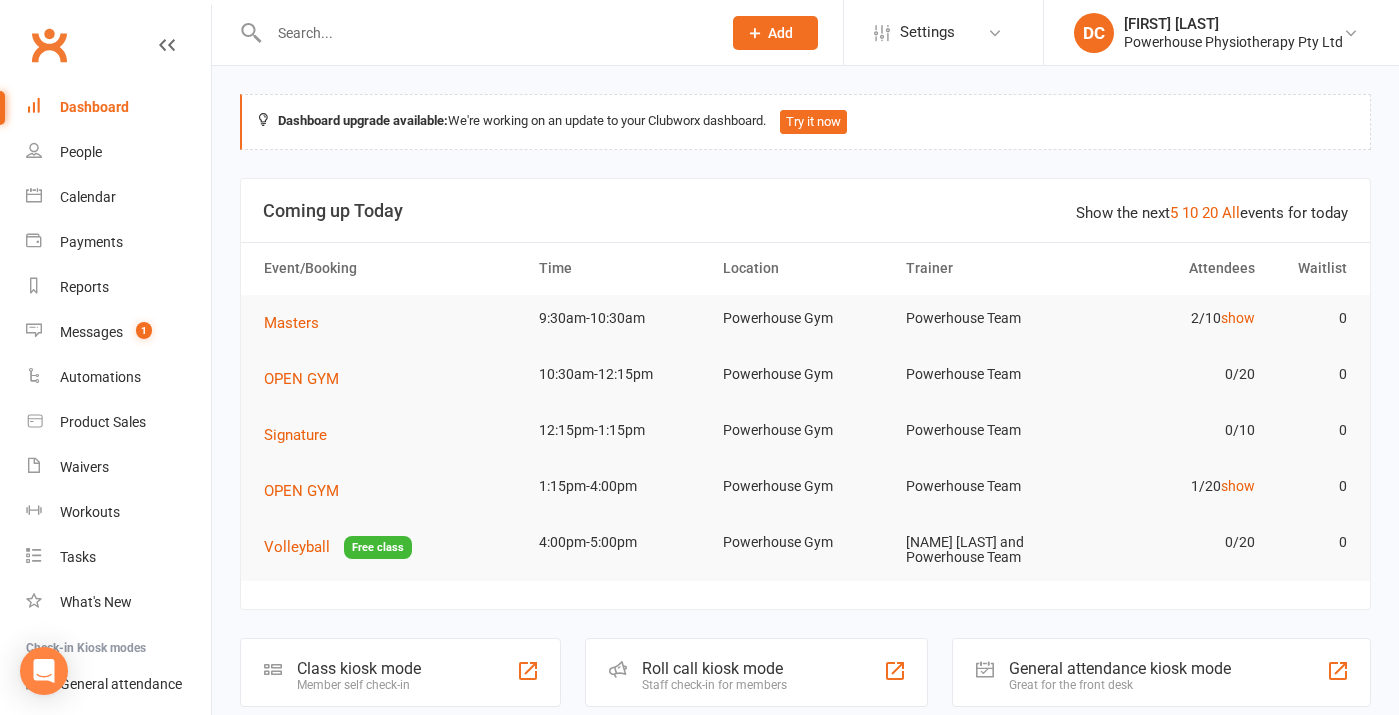 scroll, scrollTop: 0, scrollLeft: 0, axis: both 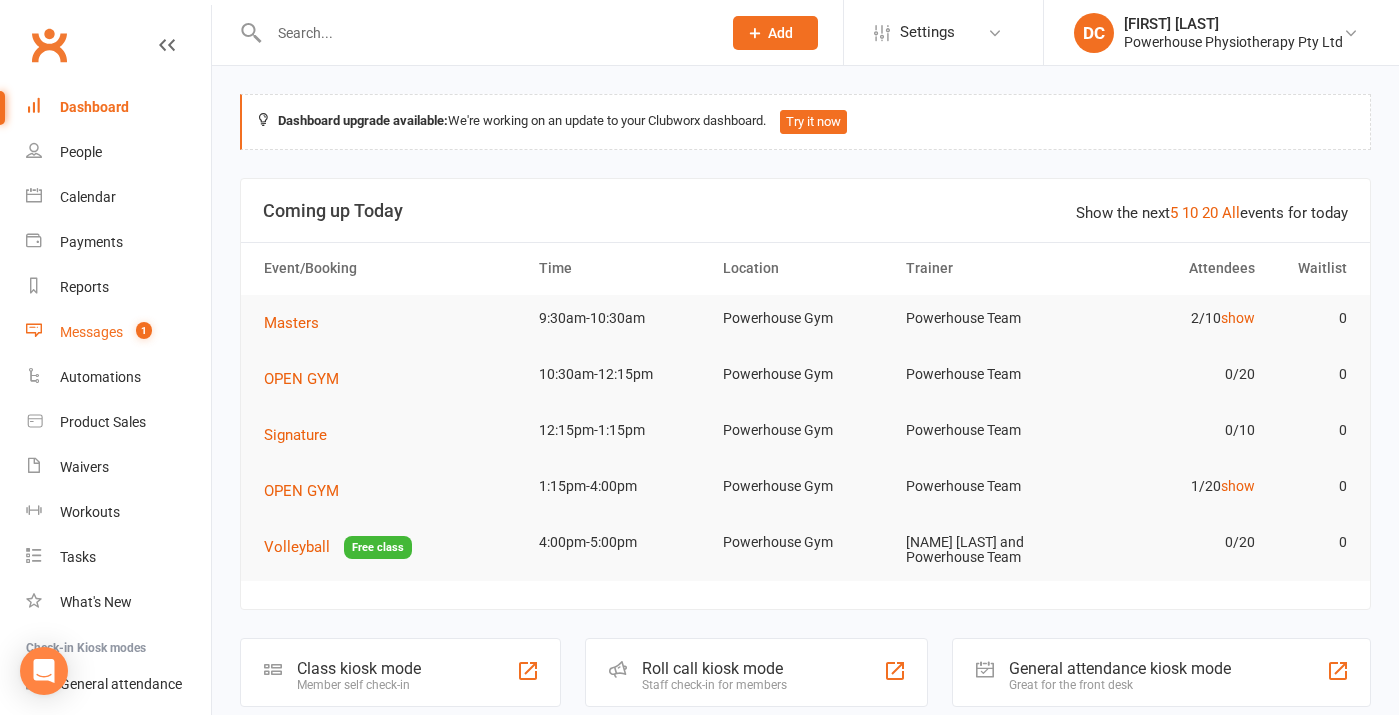 click on "Messages" at bounding box center (91, 332) 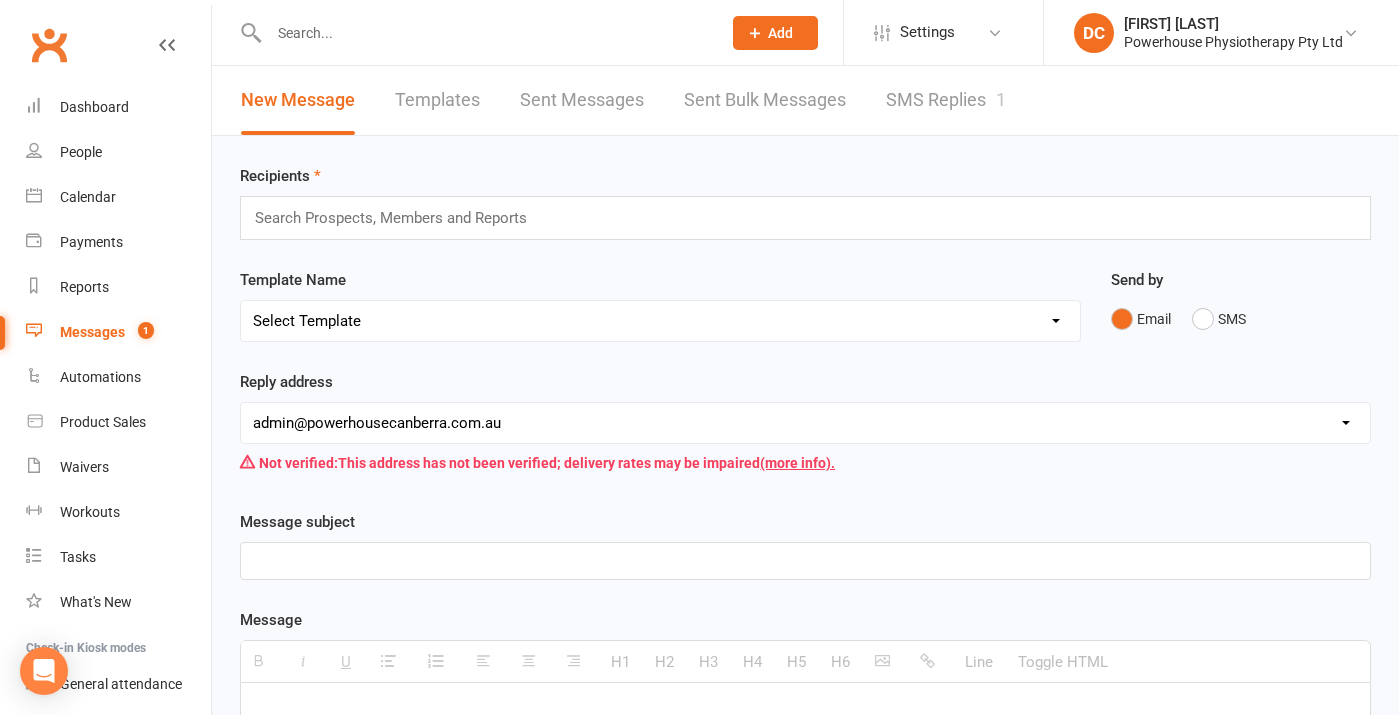 click on "SMS Replies  1" at bounding box center [946, 100] 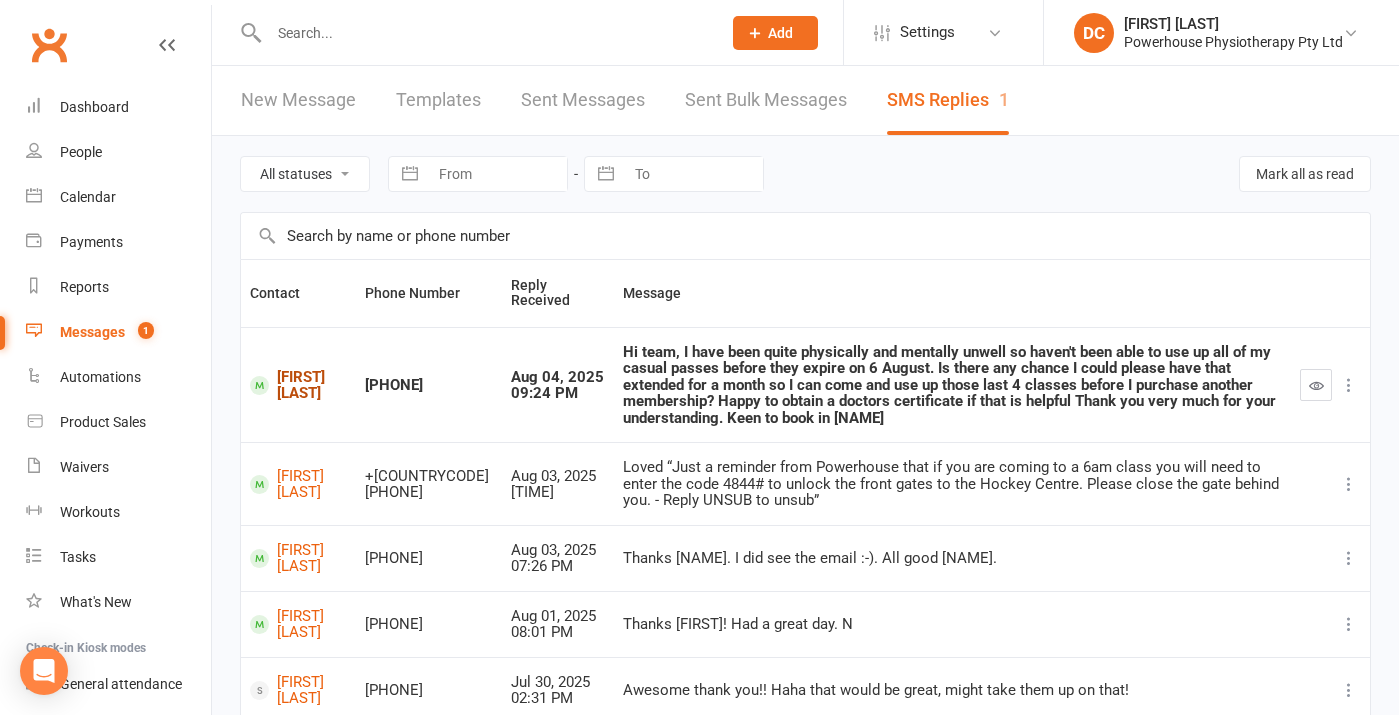 click on "[FIRST] [LAST]" at bounding box center (298, 385) 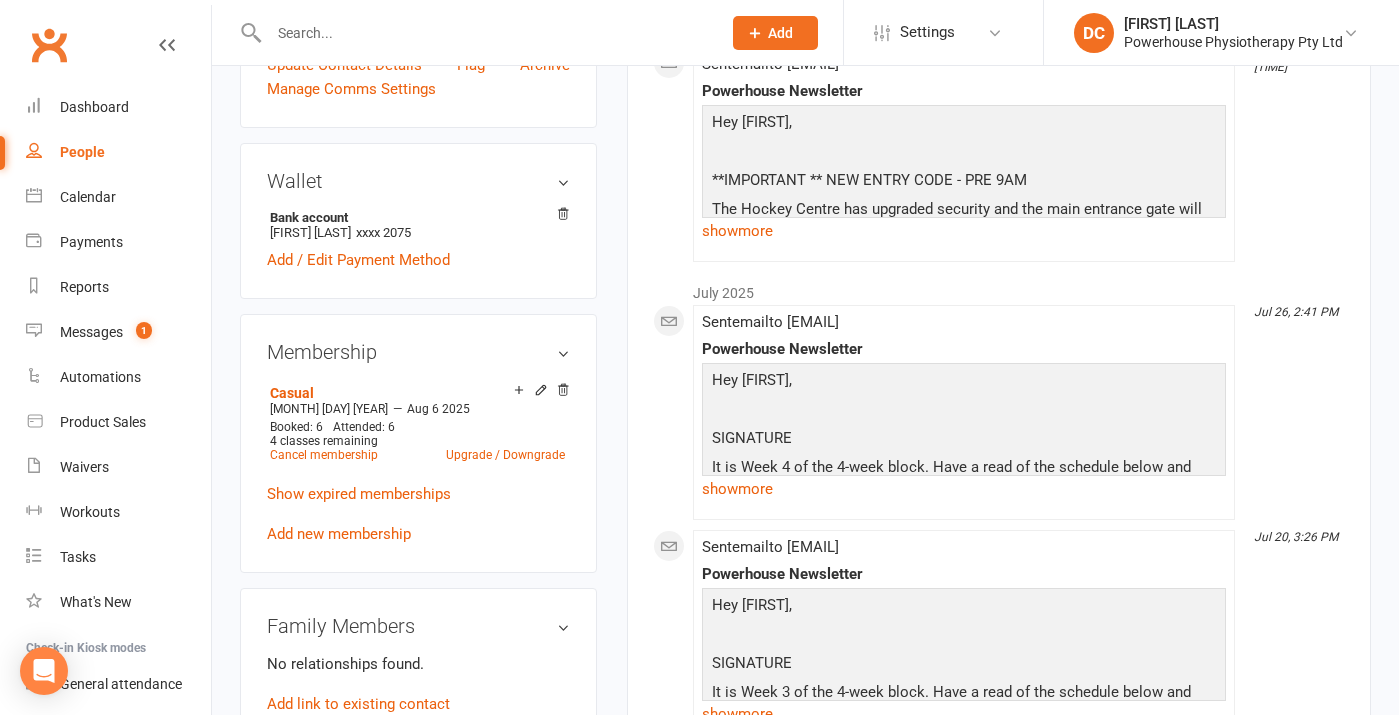 scroll, scrollTop: 595, scrollLeft: 0, axis: vertical 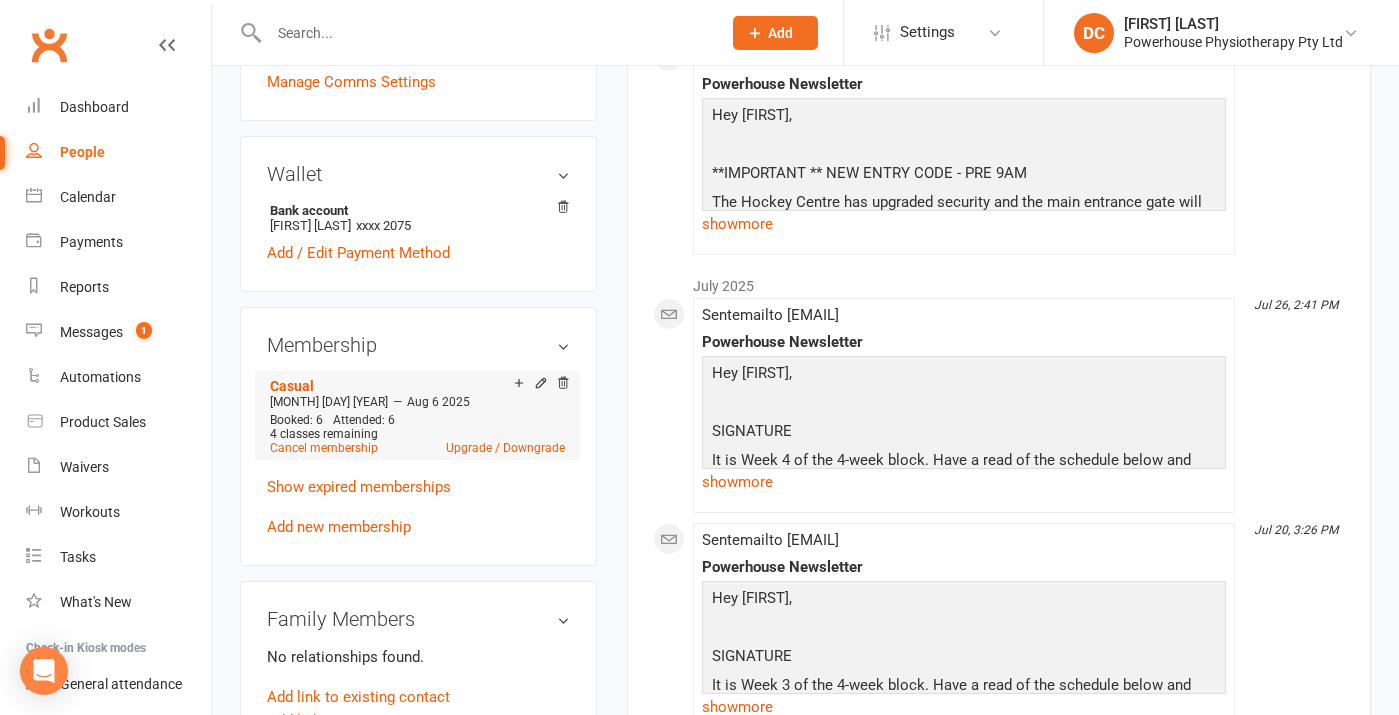 click at bounding box center [541, 385] 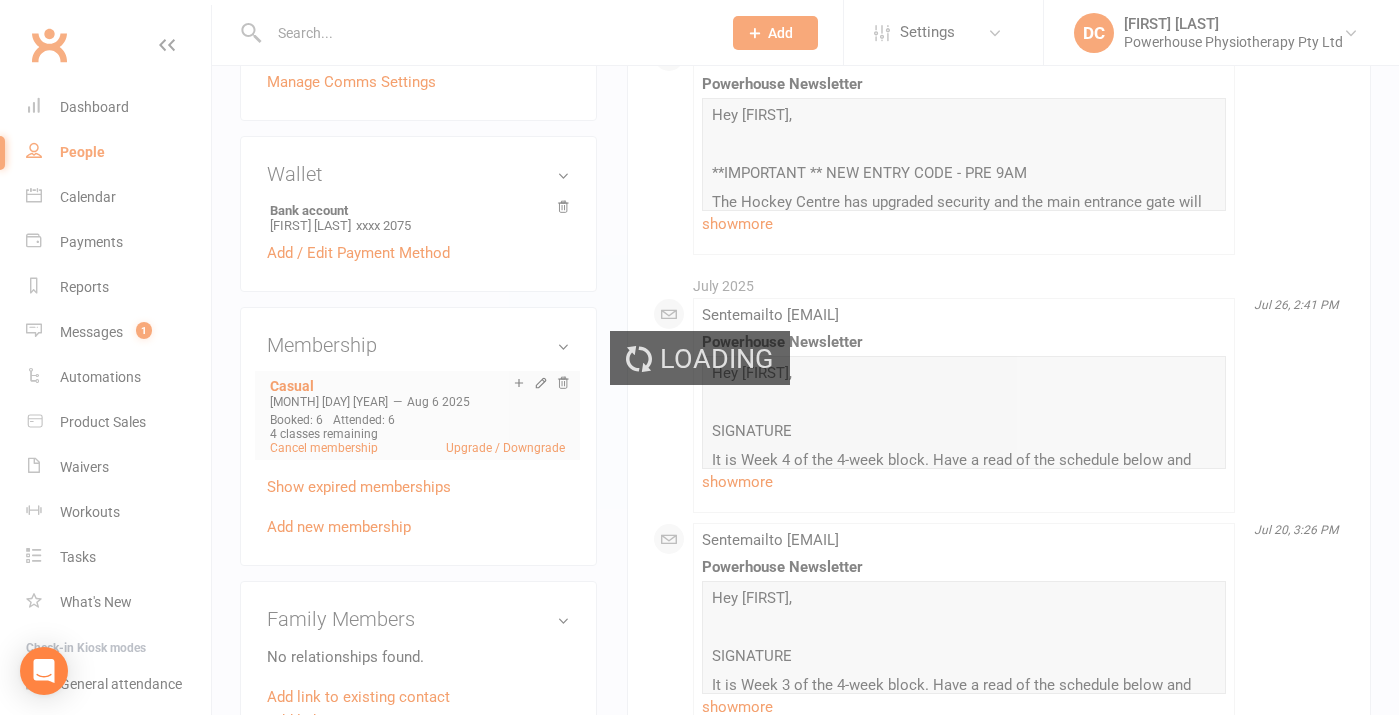 scroll, scrollTop: 0, scrollLeft: 0, axis: both 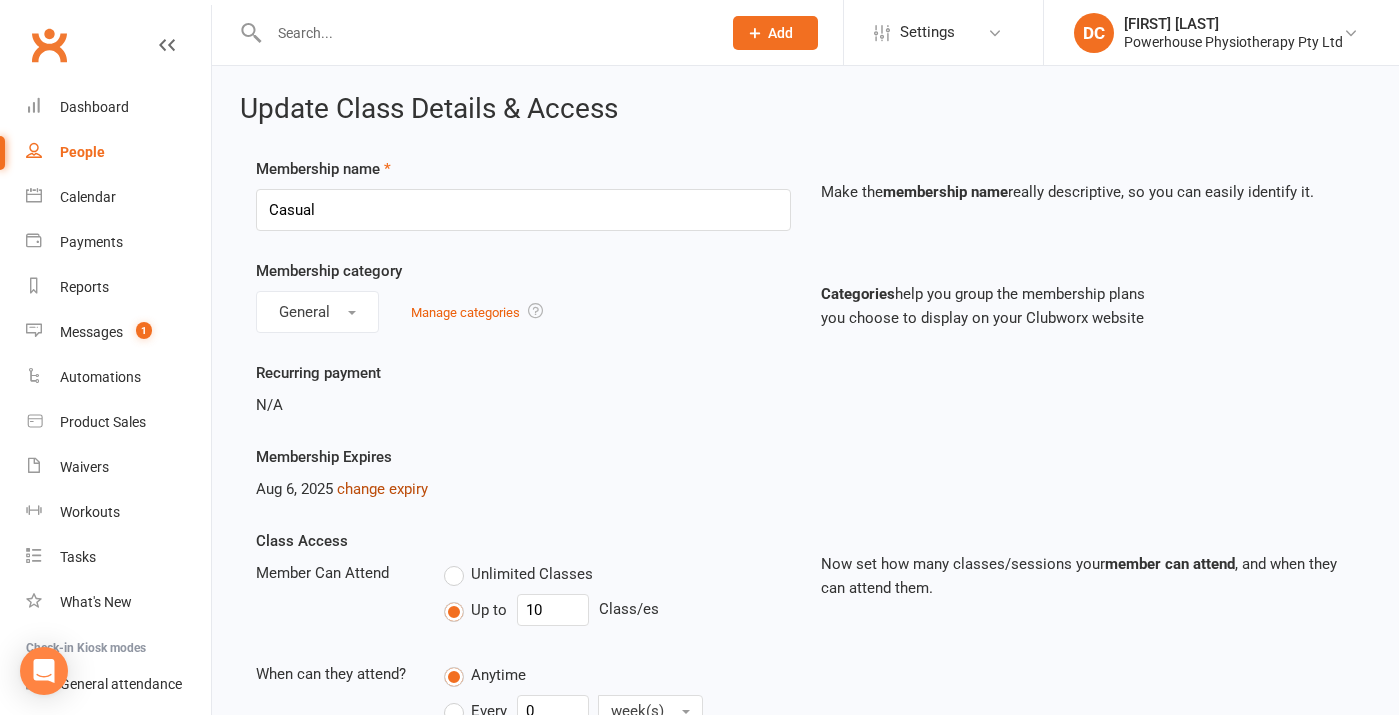 click on "change expiry" at bounding box center (382, 489) 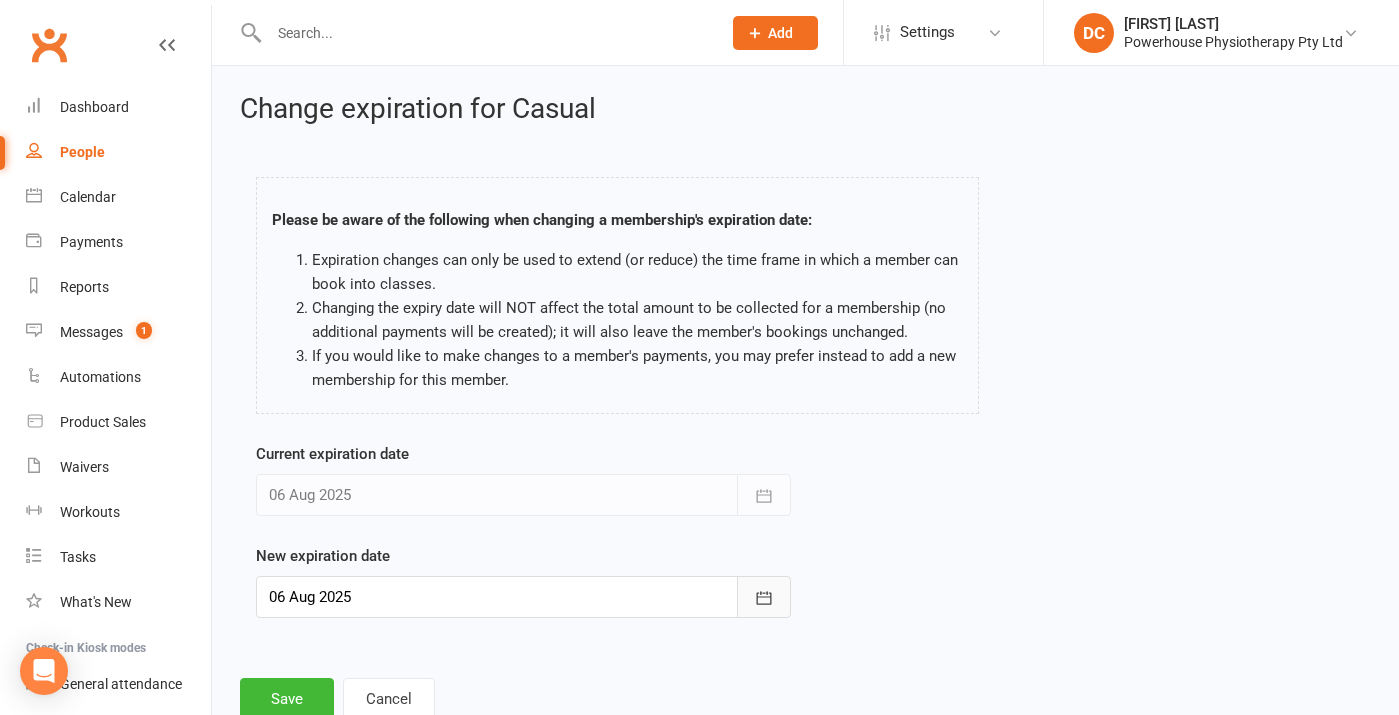 click 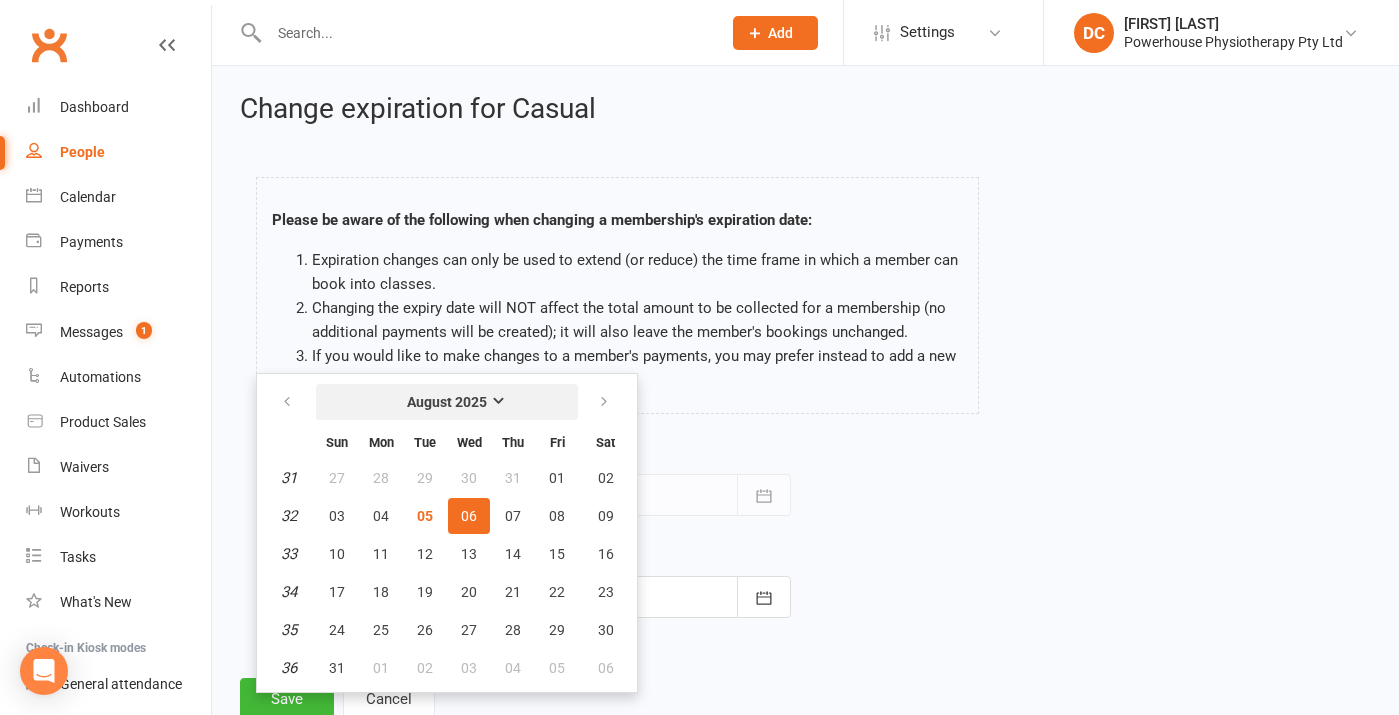 click on "August 2025" at bounding box center [447, 402] 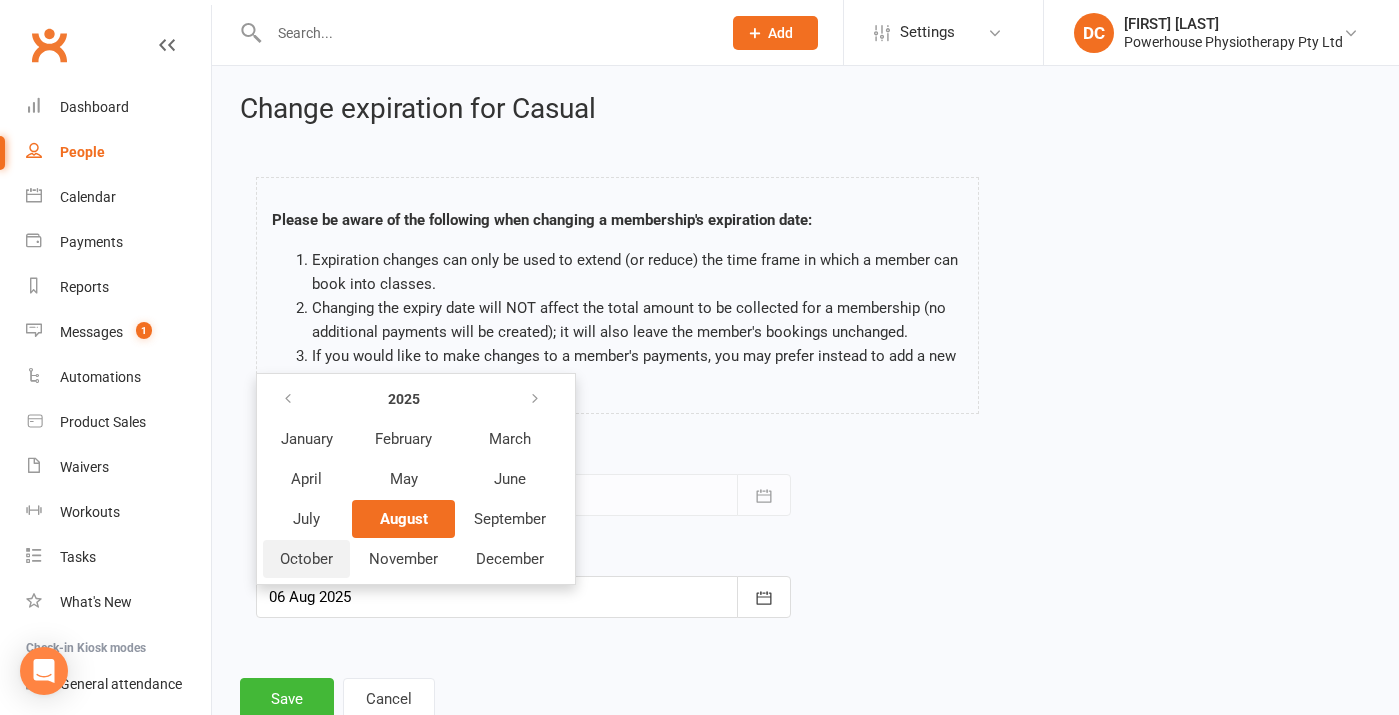 click on "October" at bounding box center (306, 559) 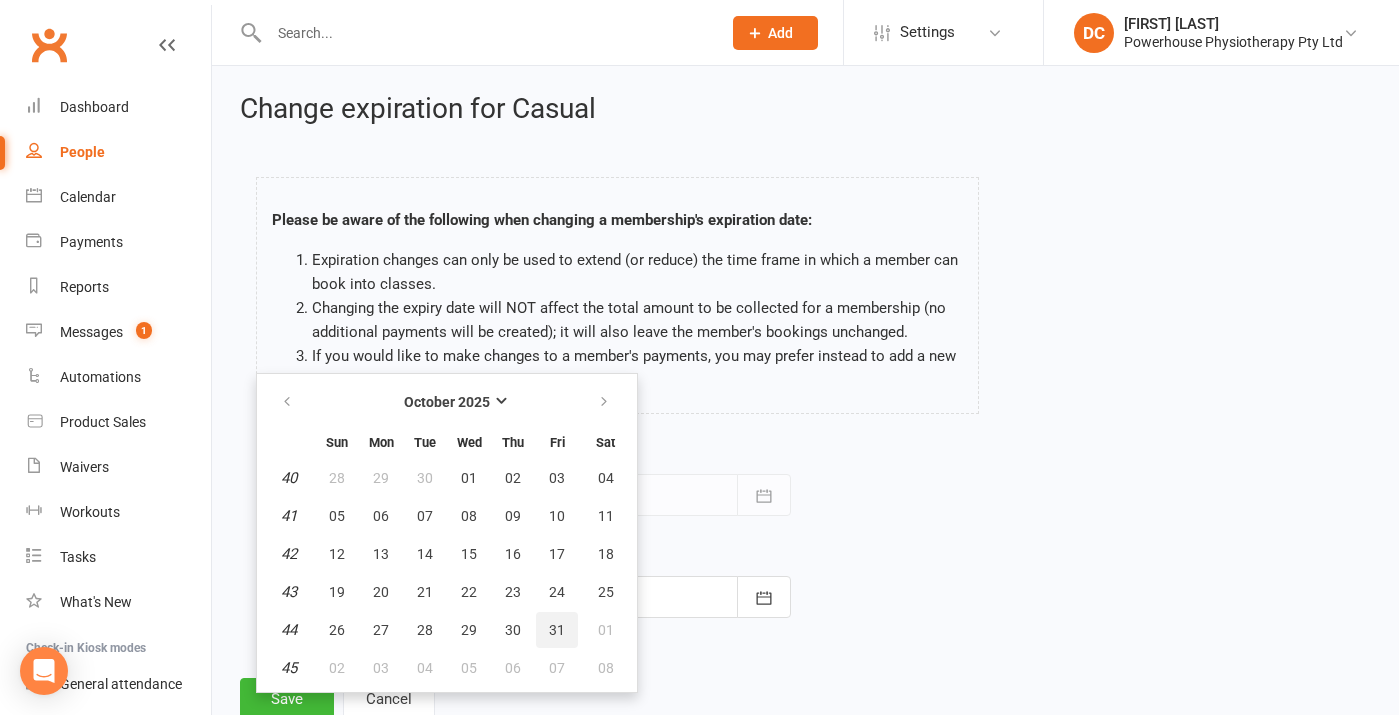 click on "31" at bounding box center (557, 630) 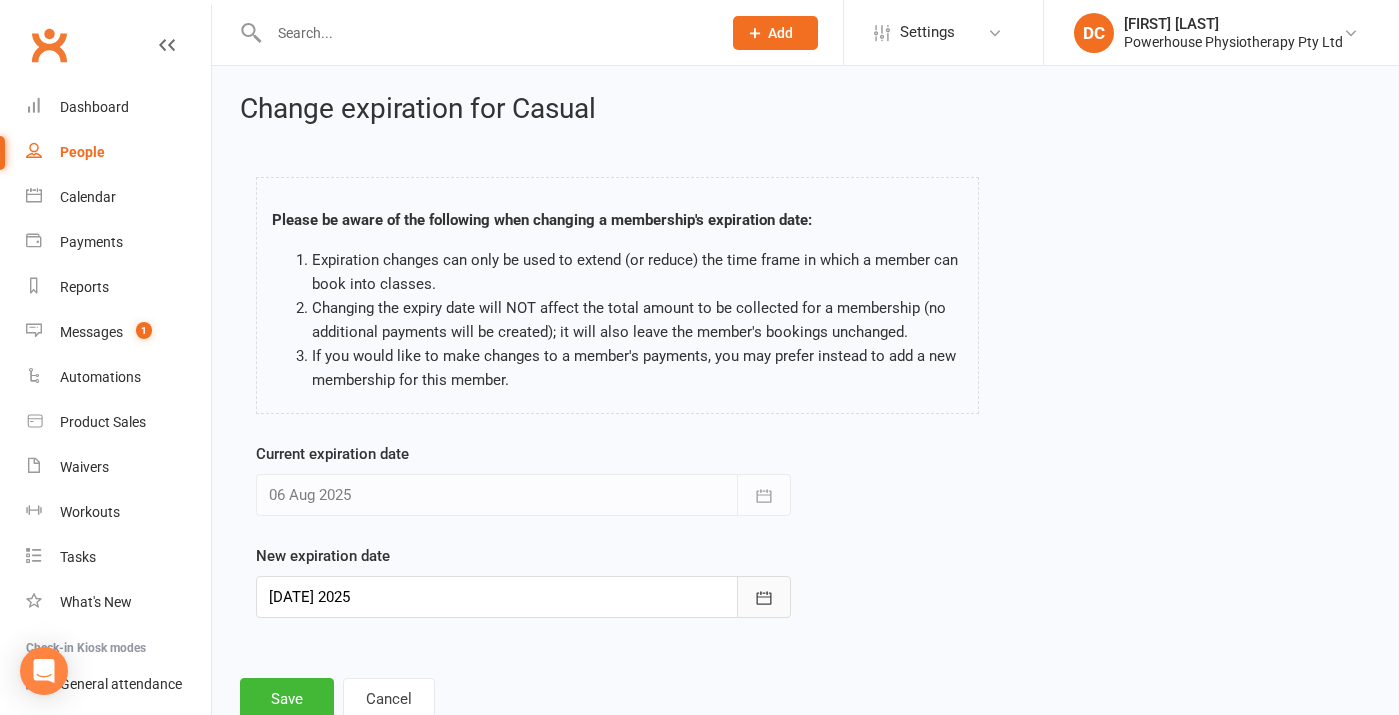 click 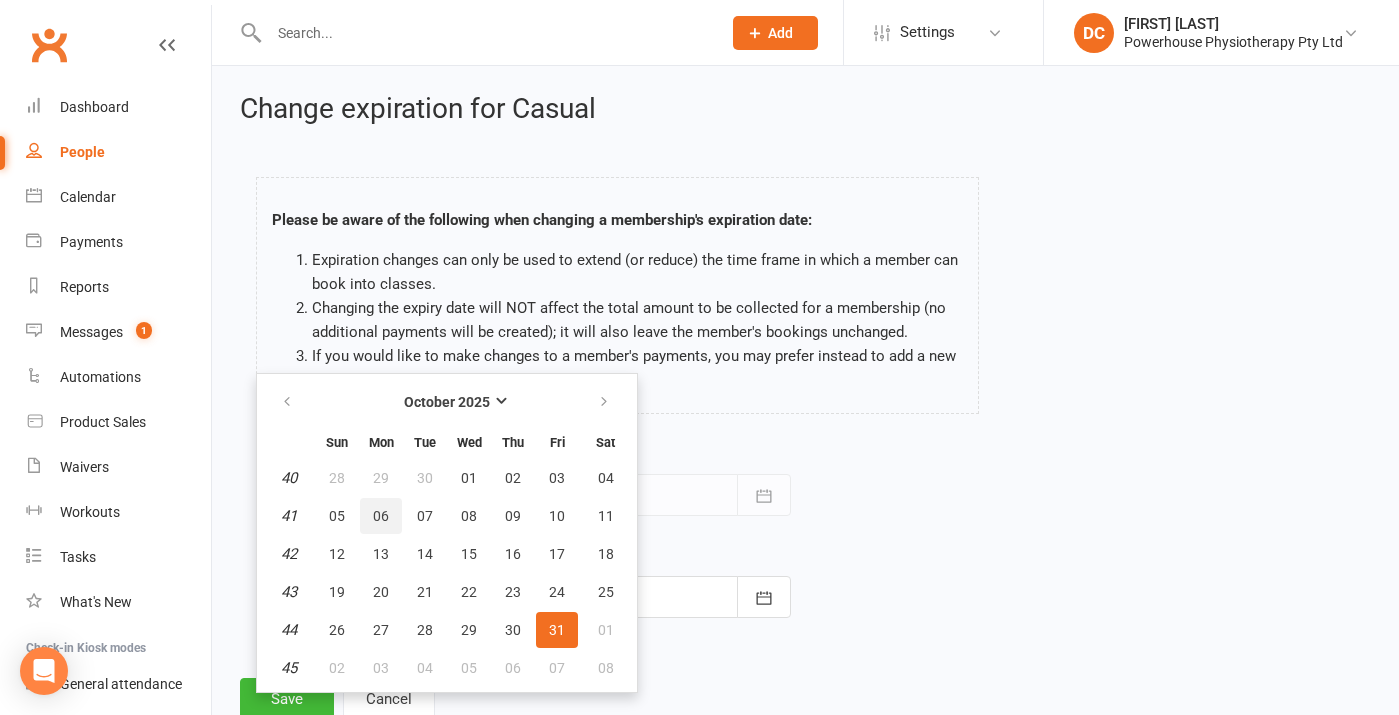 click on "06" at bounding box center (381, 516) 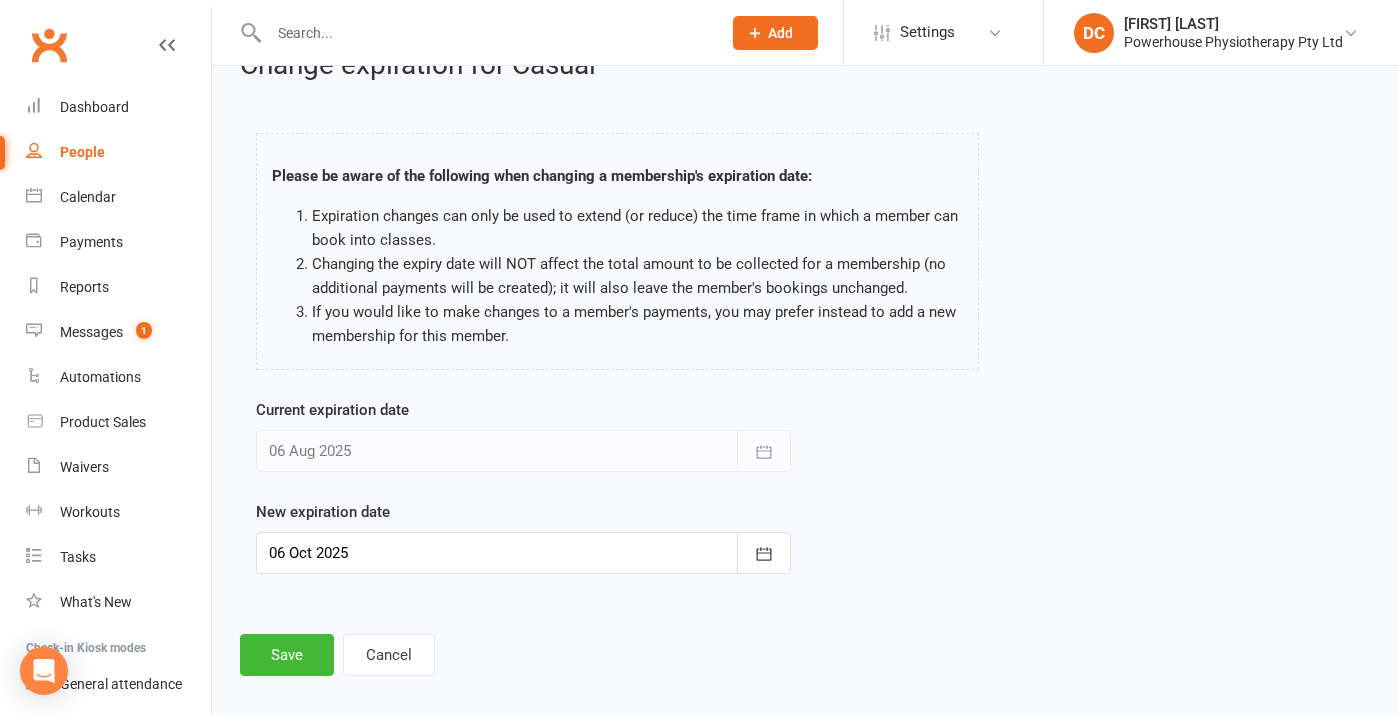 scroll, scrollTop: 62, scrollLeft: 0, axis: vertical 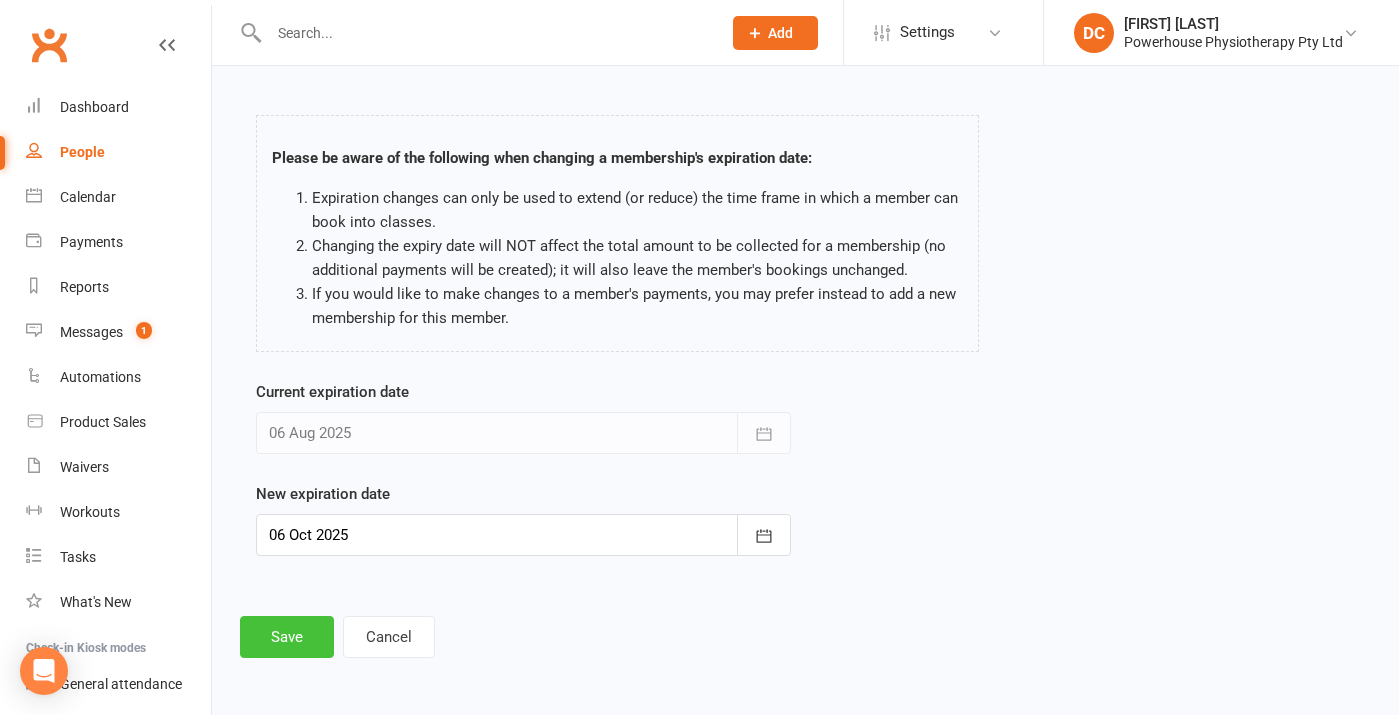 click on "Save" at bounding box center [287, 637] 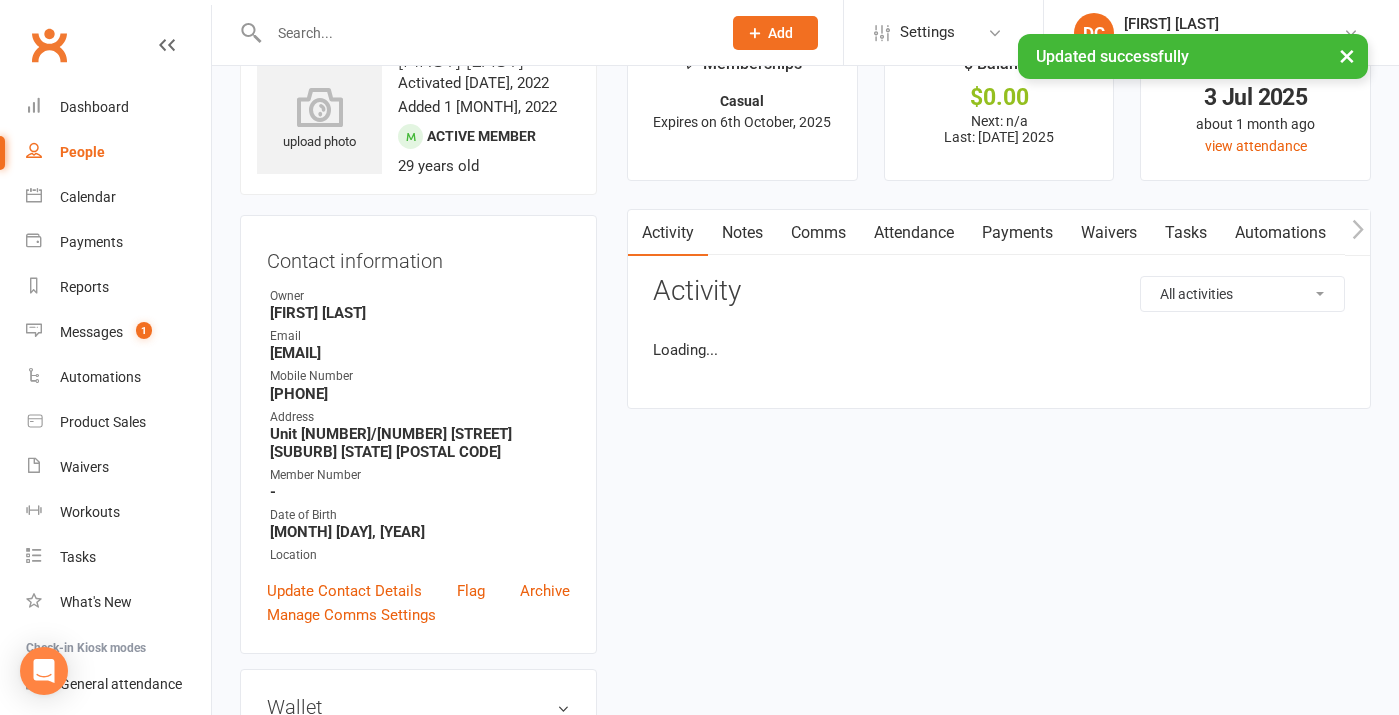 scroll, scrollTop: 0, scrollLeft: 0, axis: both 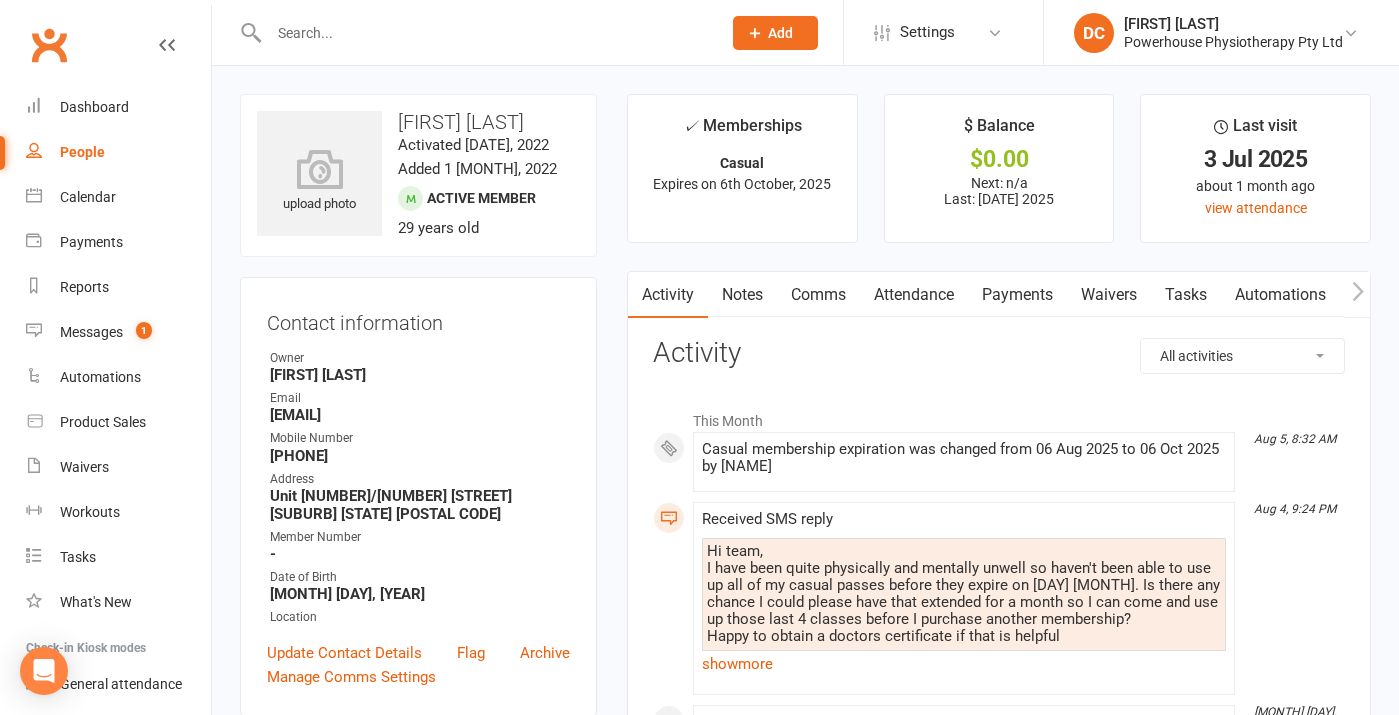 click on "Comms" at bounding box center (818, 295) 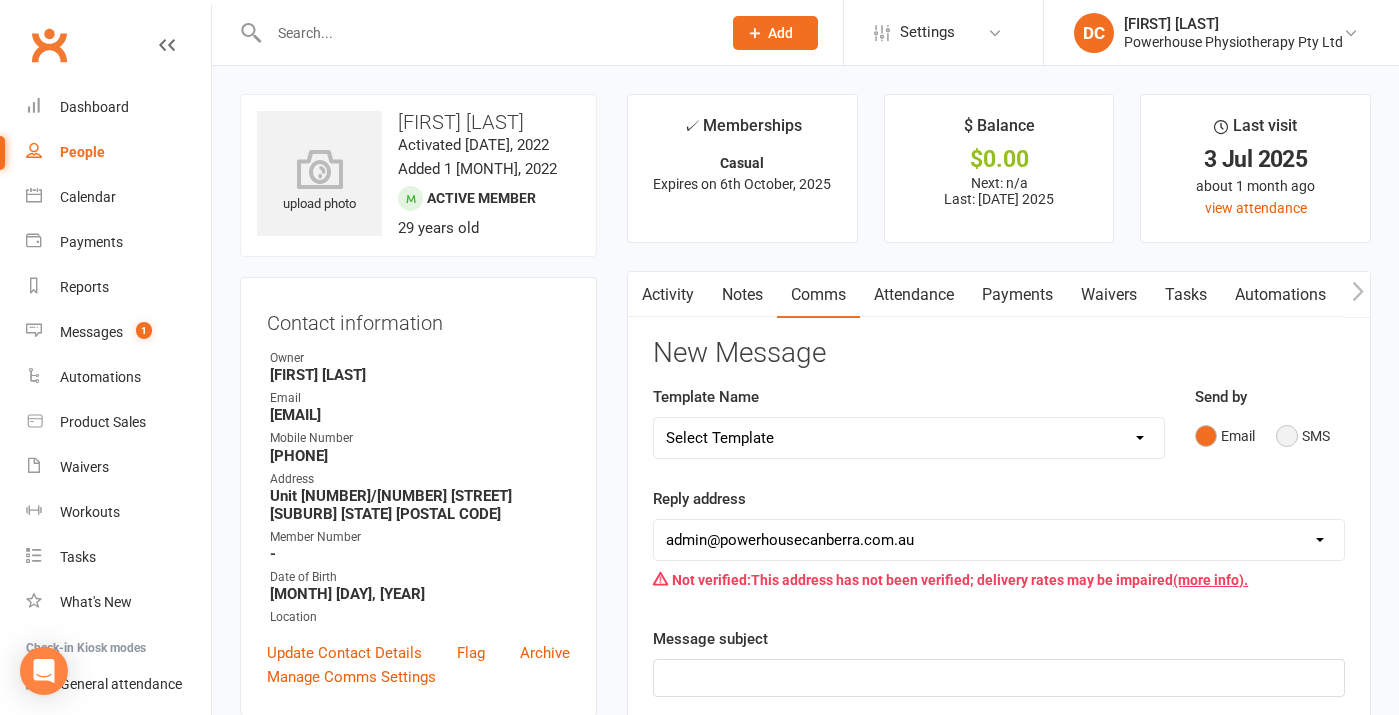 click on "SMS" at bounding box center [1303, 436] 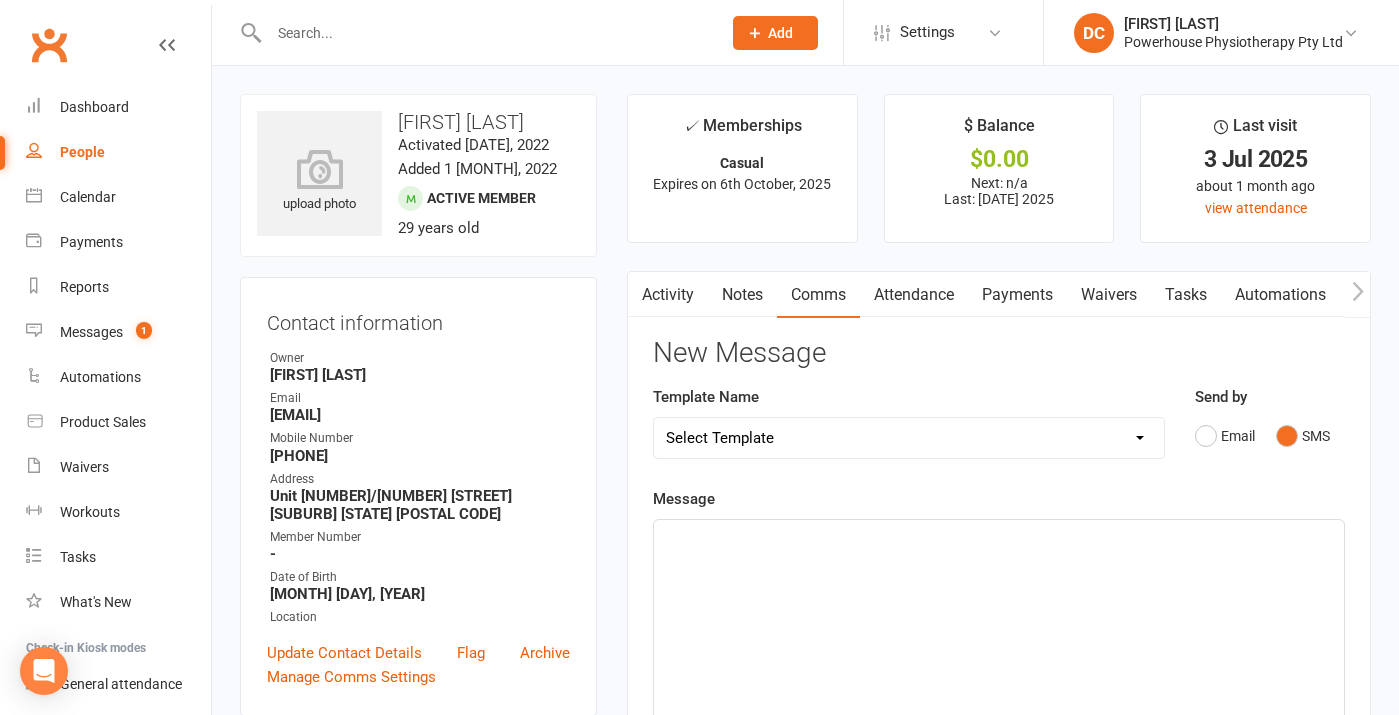 click at bounding box center [999, 542] 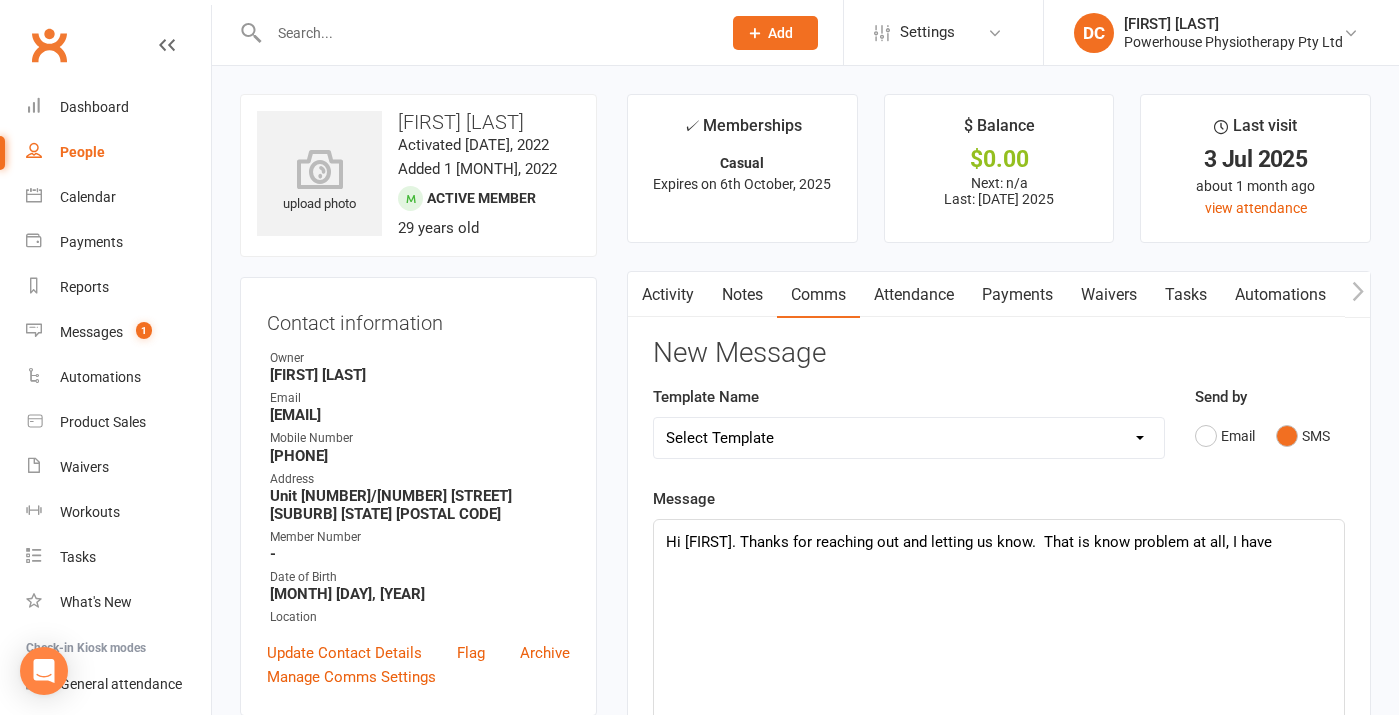 click on "Hi [FIRST]. Thanks for reaching out and letting us know.  That is know problem at all, I have" at bounding box center (999, 542) 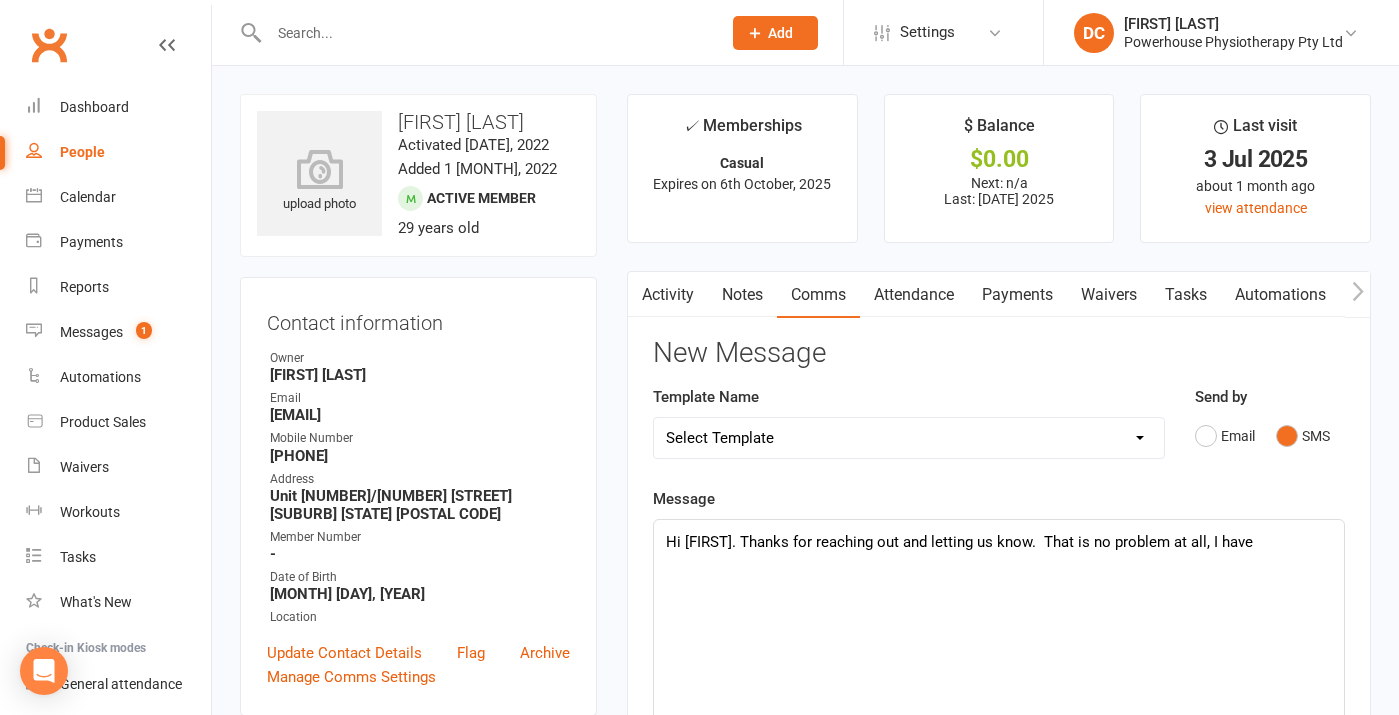 click on "Hi [FIRST]. Thanks for reaching out and letting us know.  That is no problem at all, I have" at bounding box center [999, 542] 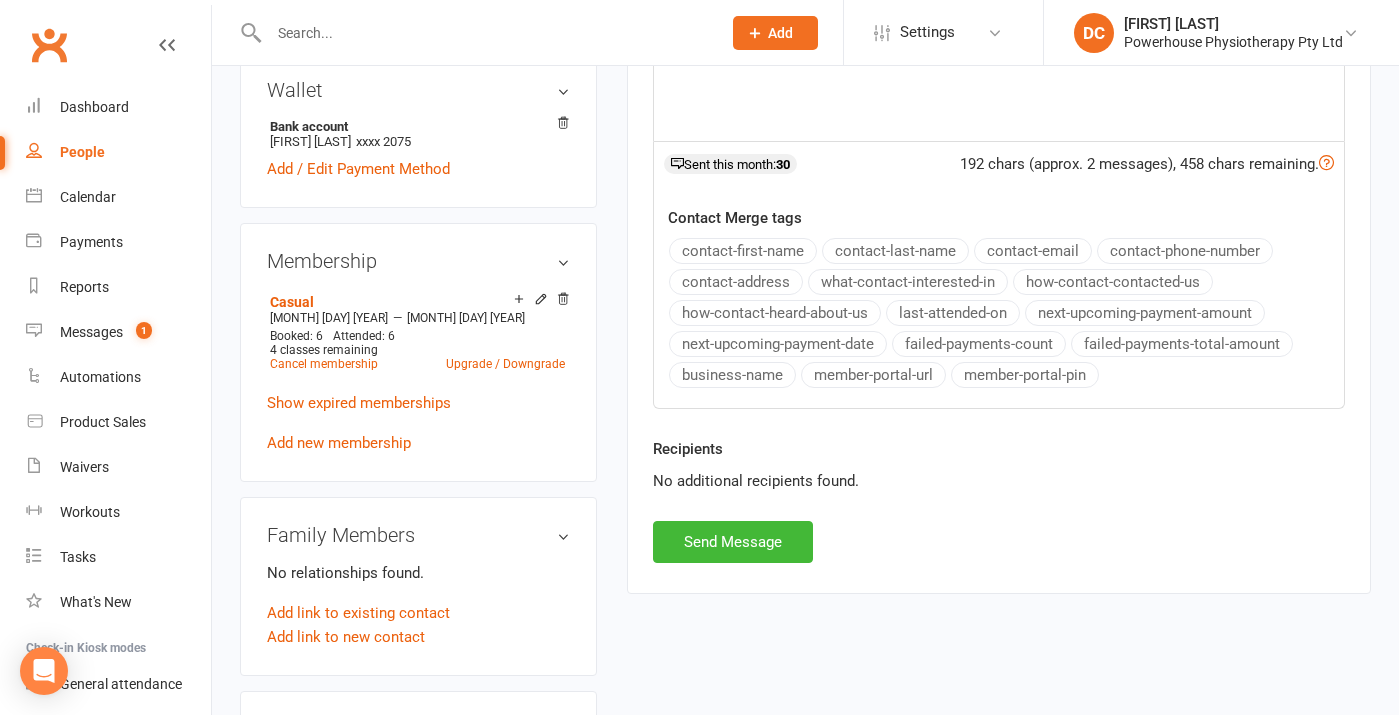 scroll, scrollTop: 690, scrollLeft: 0, axis: vertical 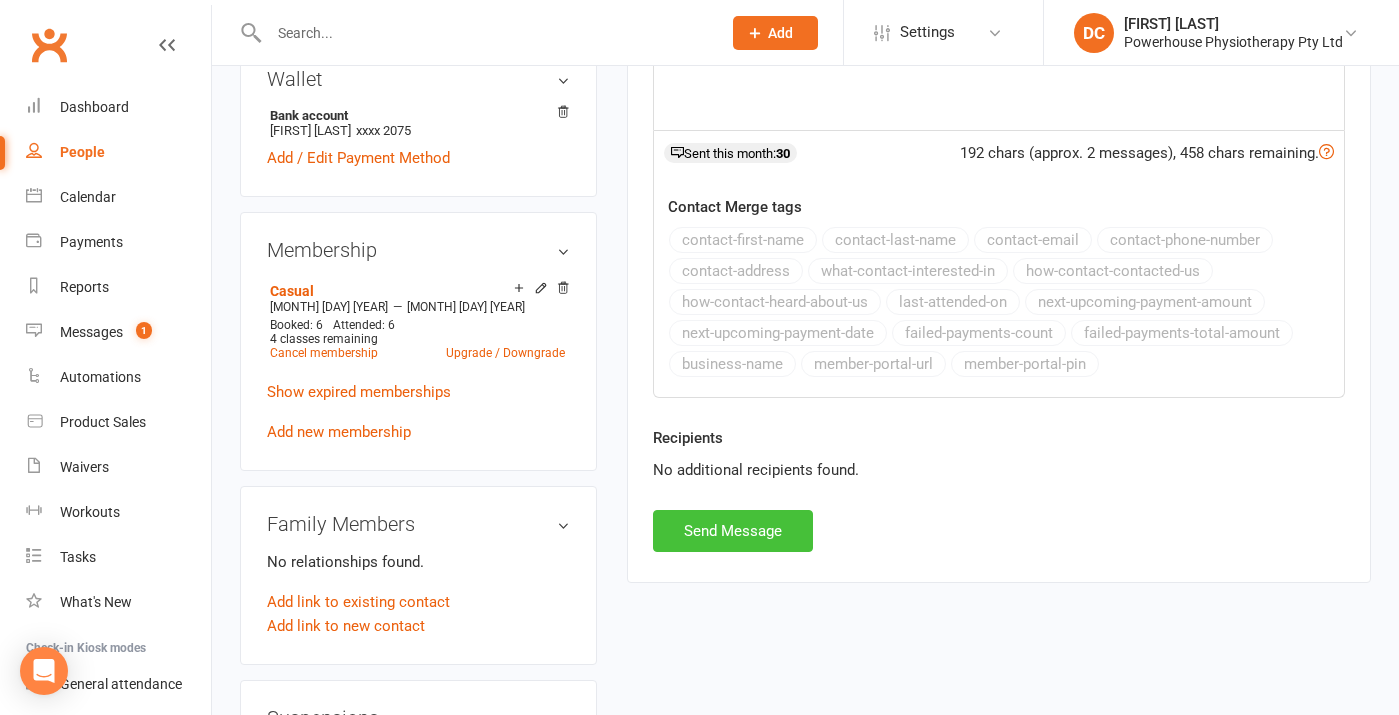 click on "Send Message" at bounding box center (733, 531) 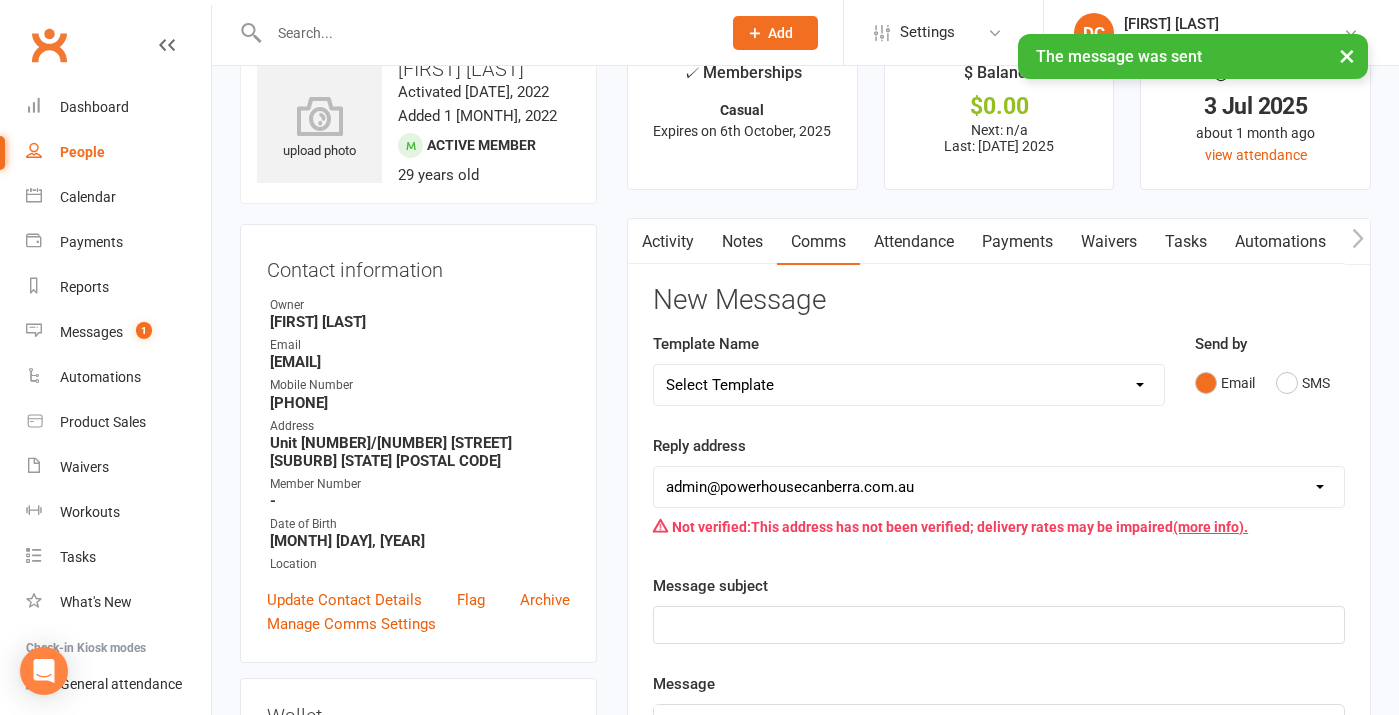scroll, scrollTop: 0, scrollLeft: 0, axis: both 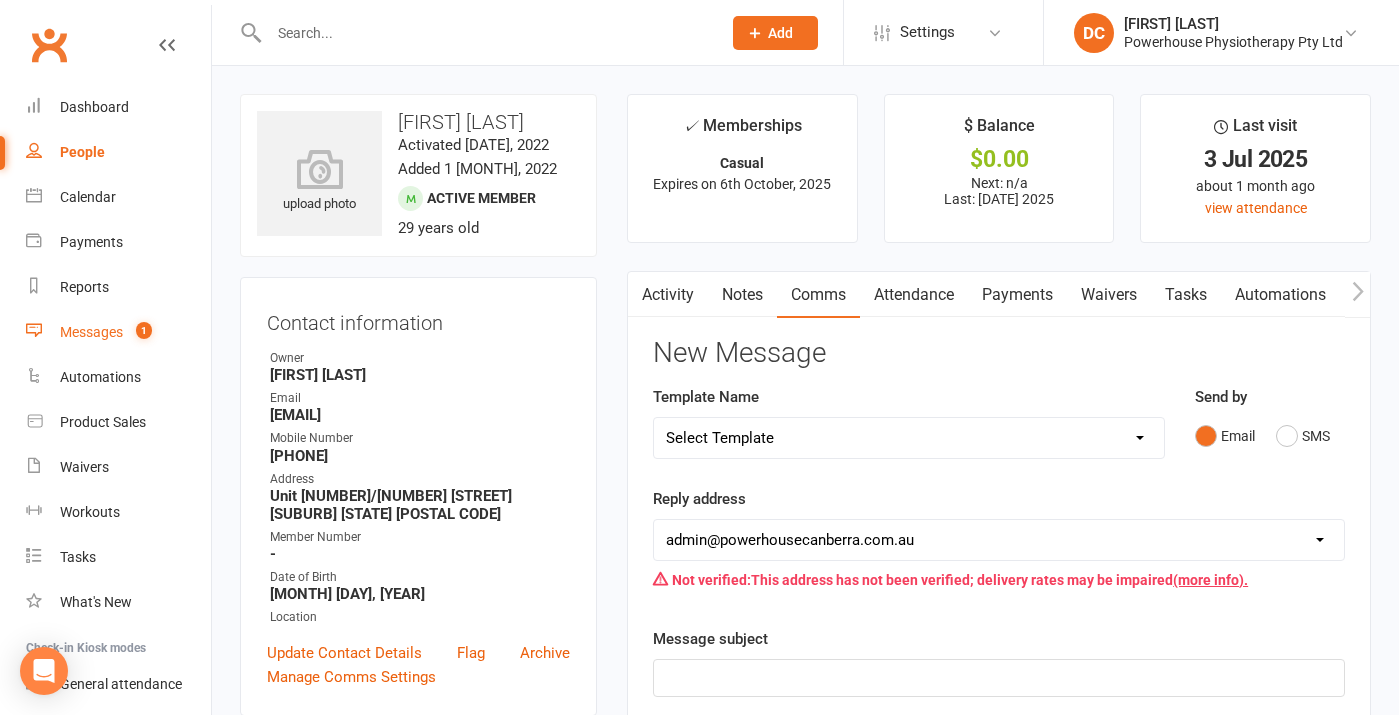 click on "Messages   1" at bounding box center [118, 332] 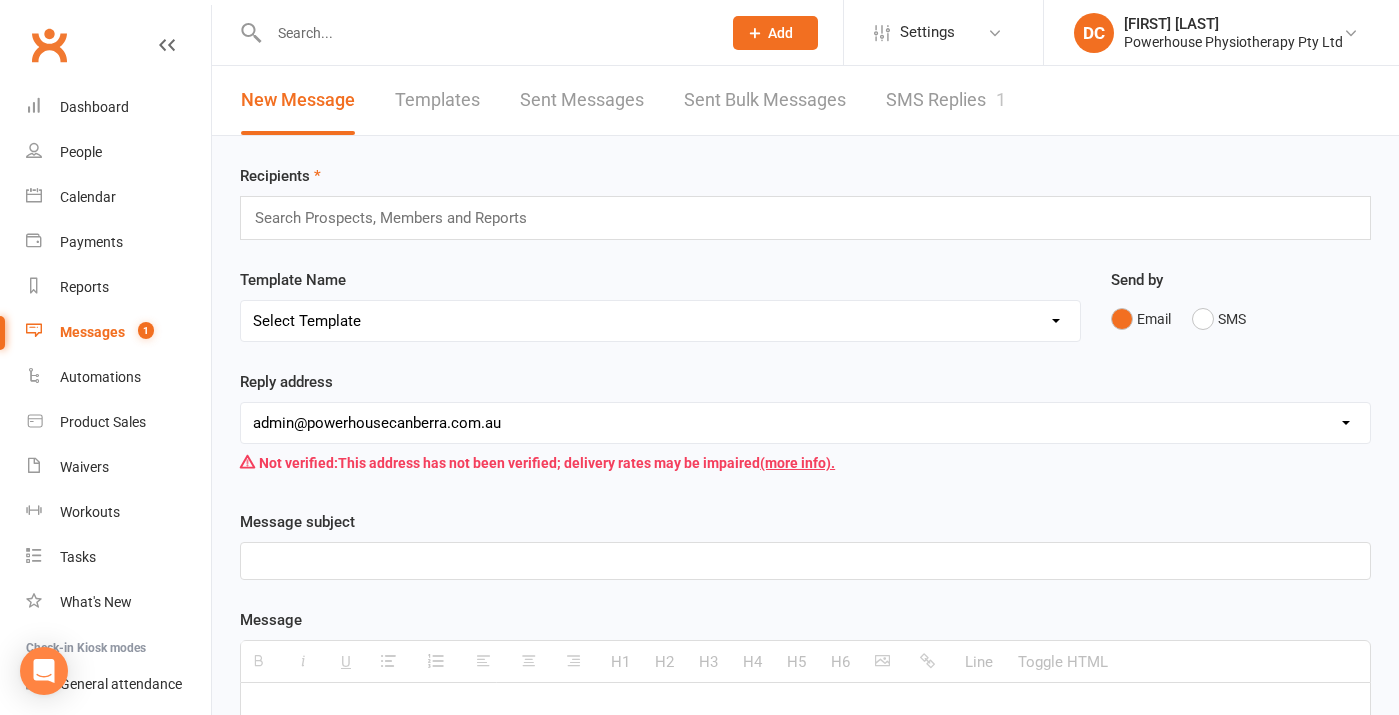 click on "SMS Replies  1" at bounding box center (946, 100) 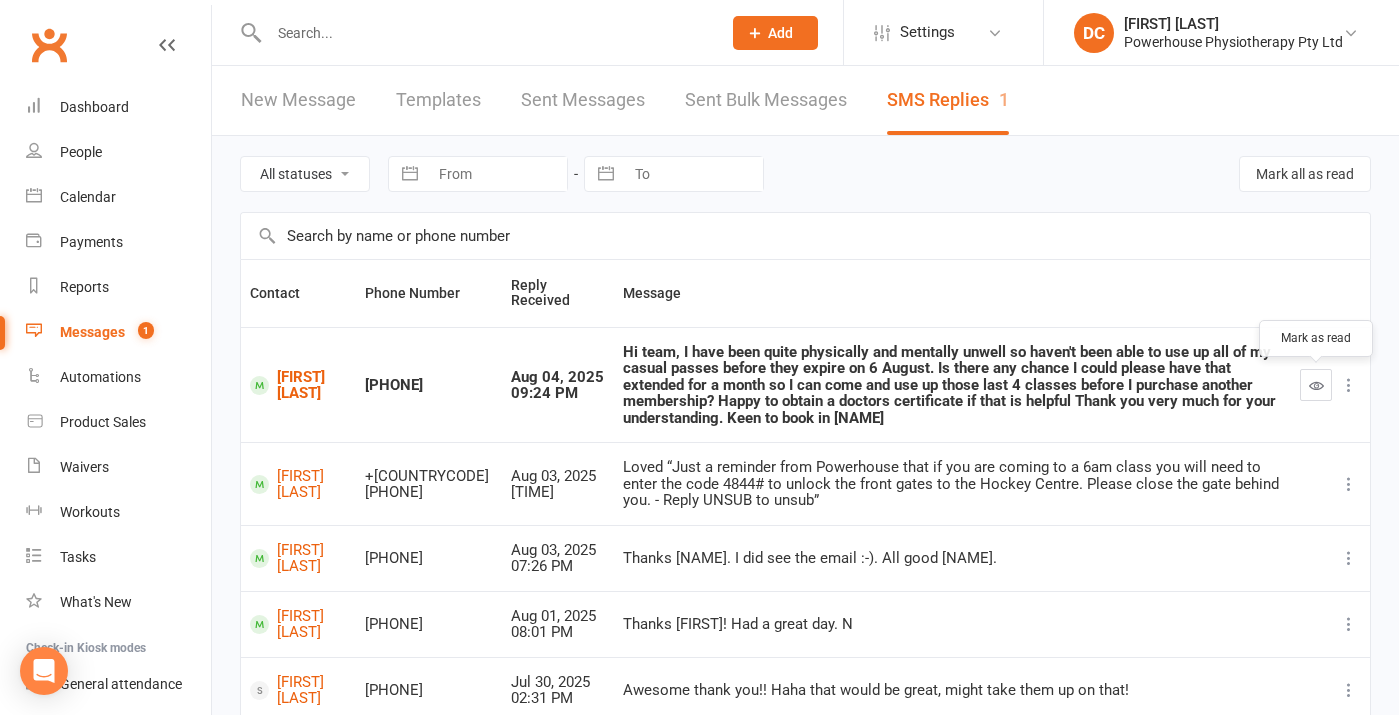 click at bounding box center (1316, 385) 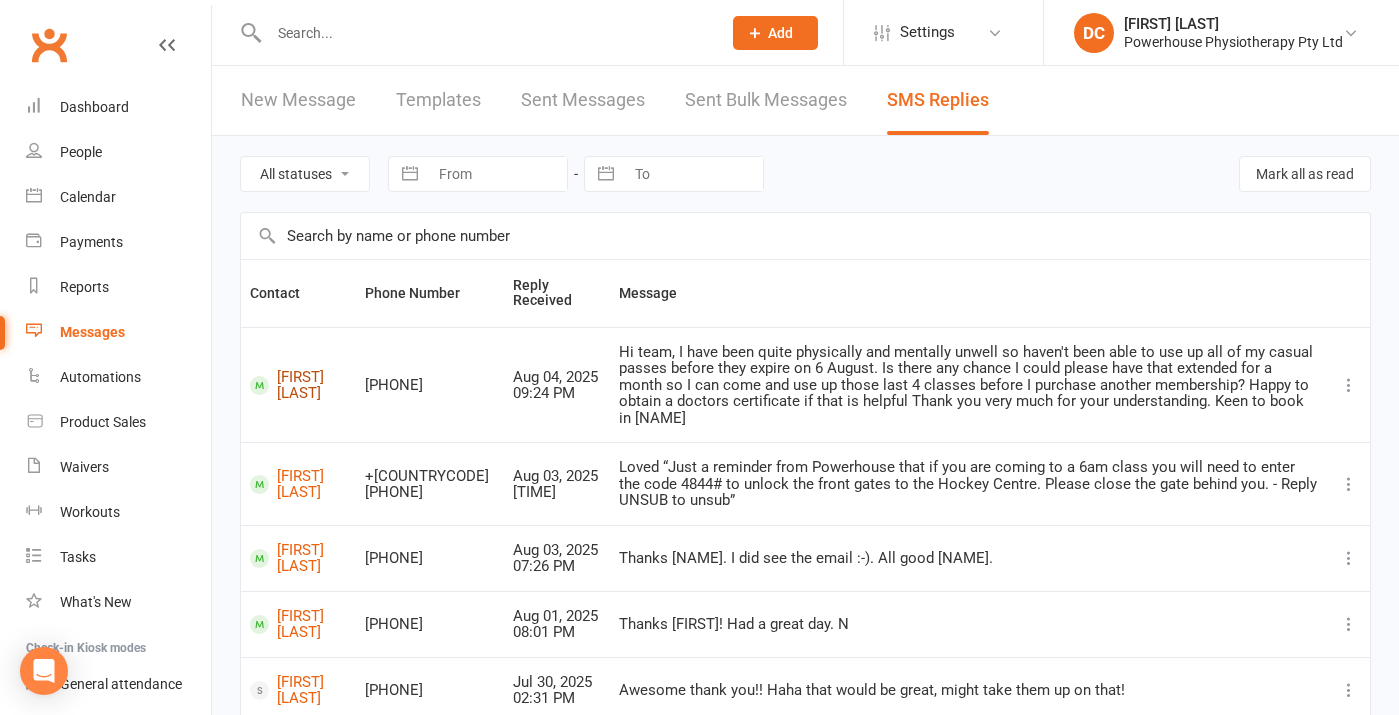 click on "[FIRST] [LAST]" at bounding box center (298, 385) 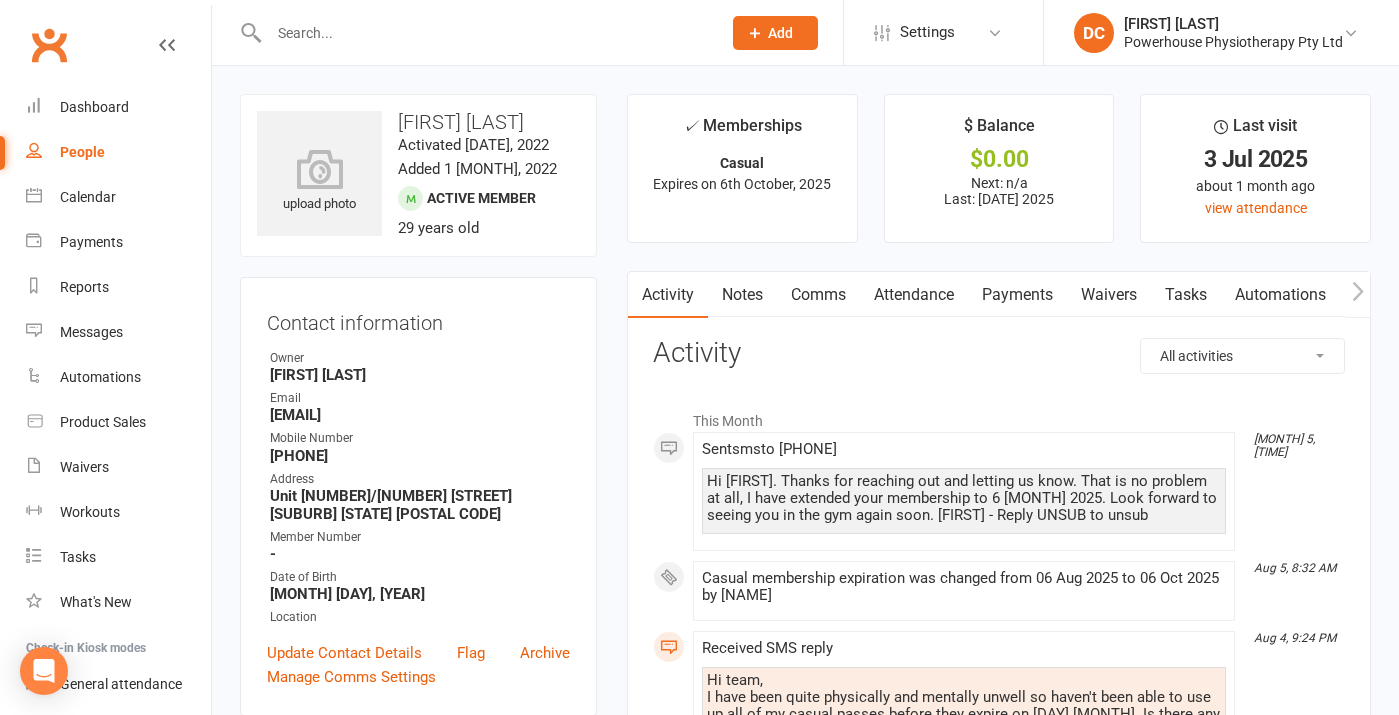 click on "Notes" at bounding box center (742, 295) 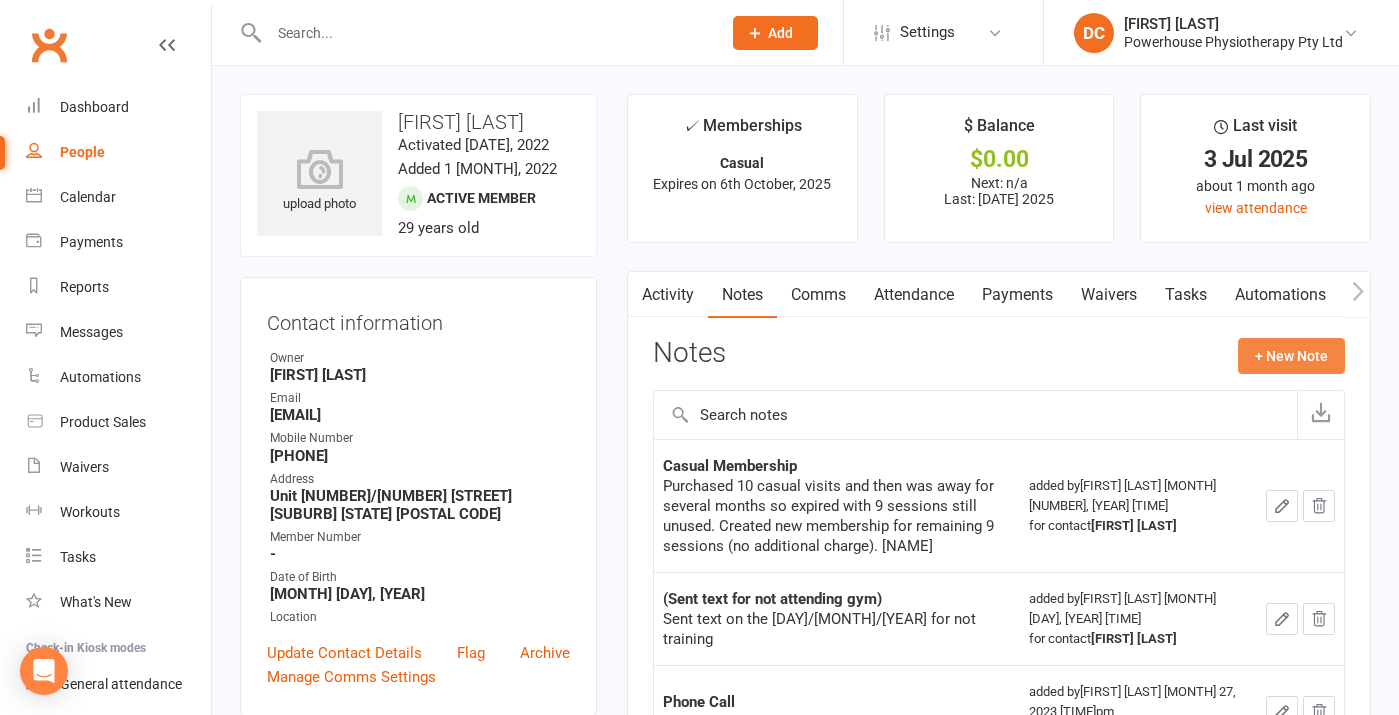 click on "+ New Note" at bounding box center [1291, 356] 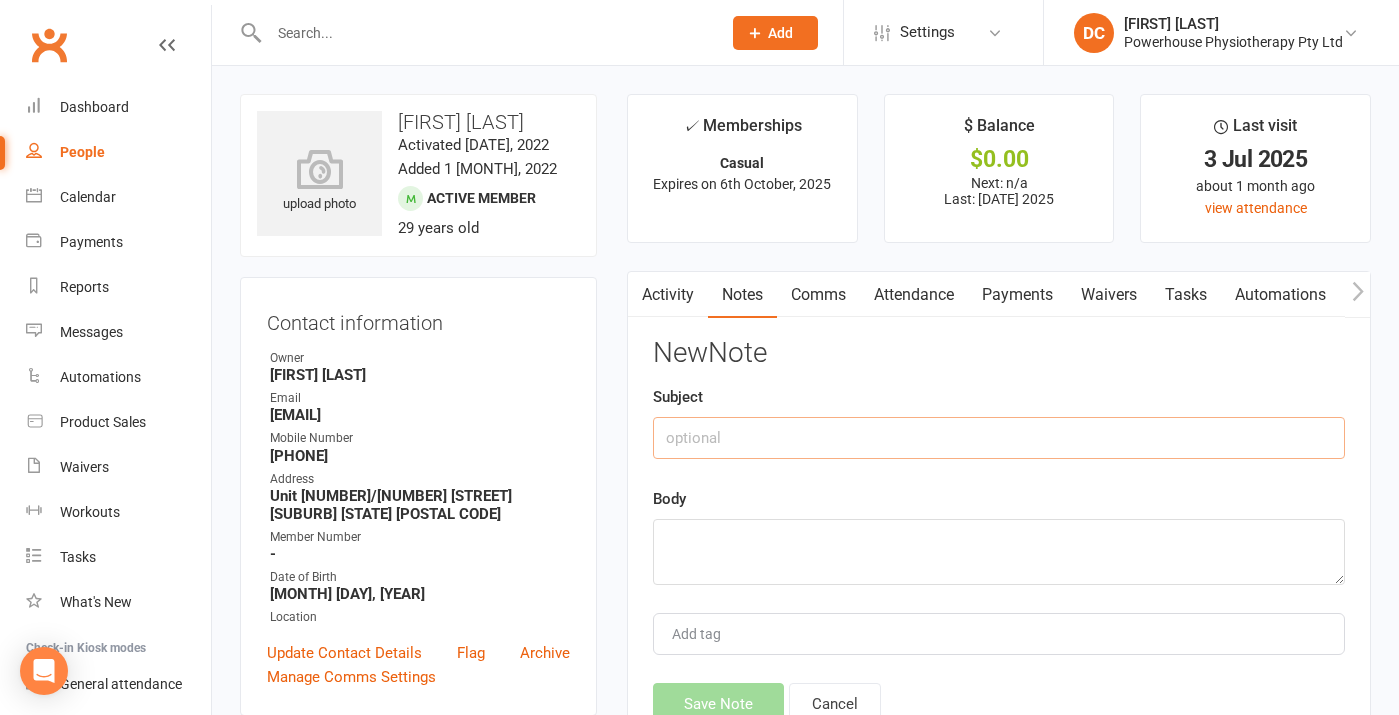 click at bounding box center [999, 438] 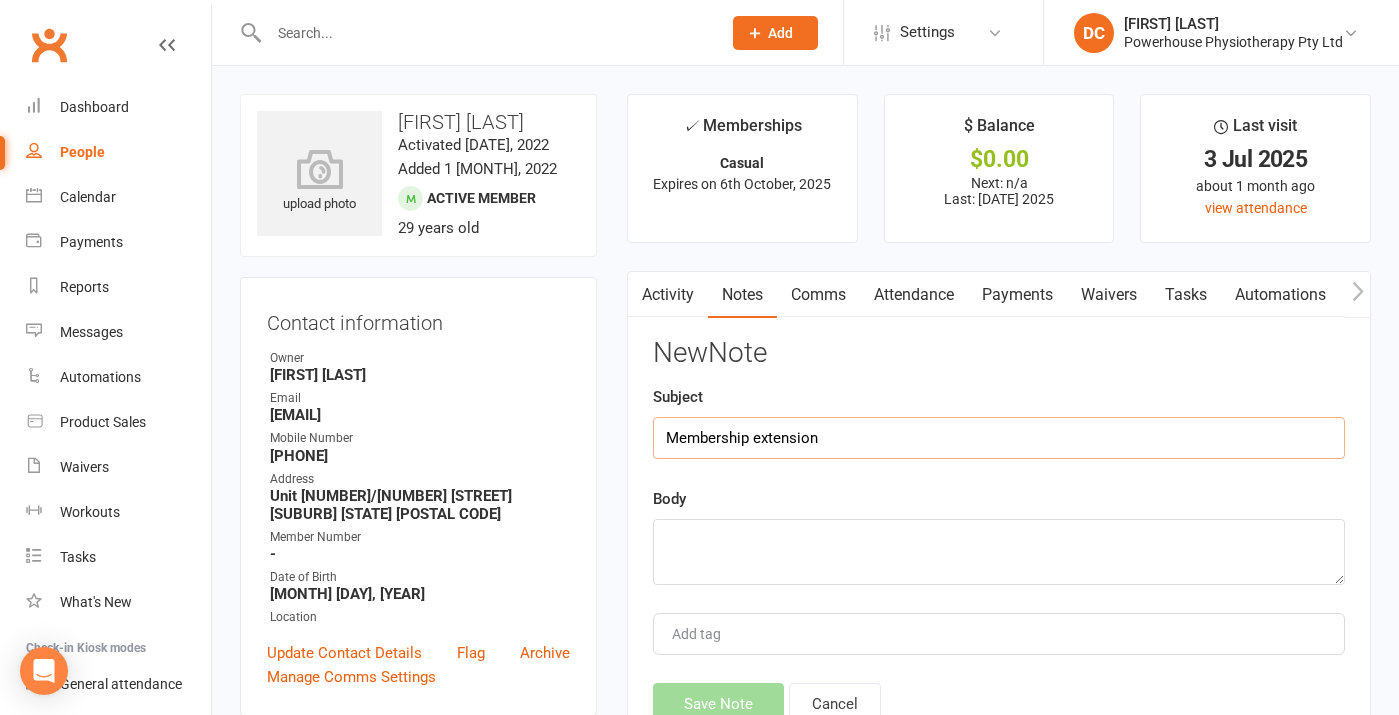 type on "Membership extension" 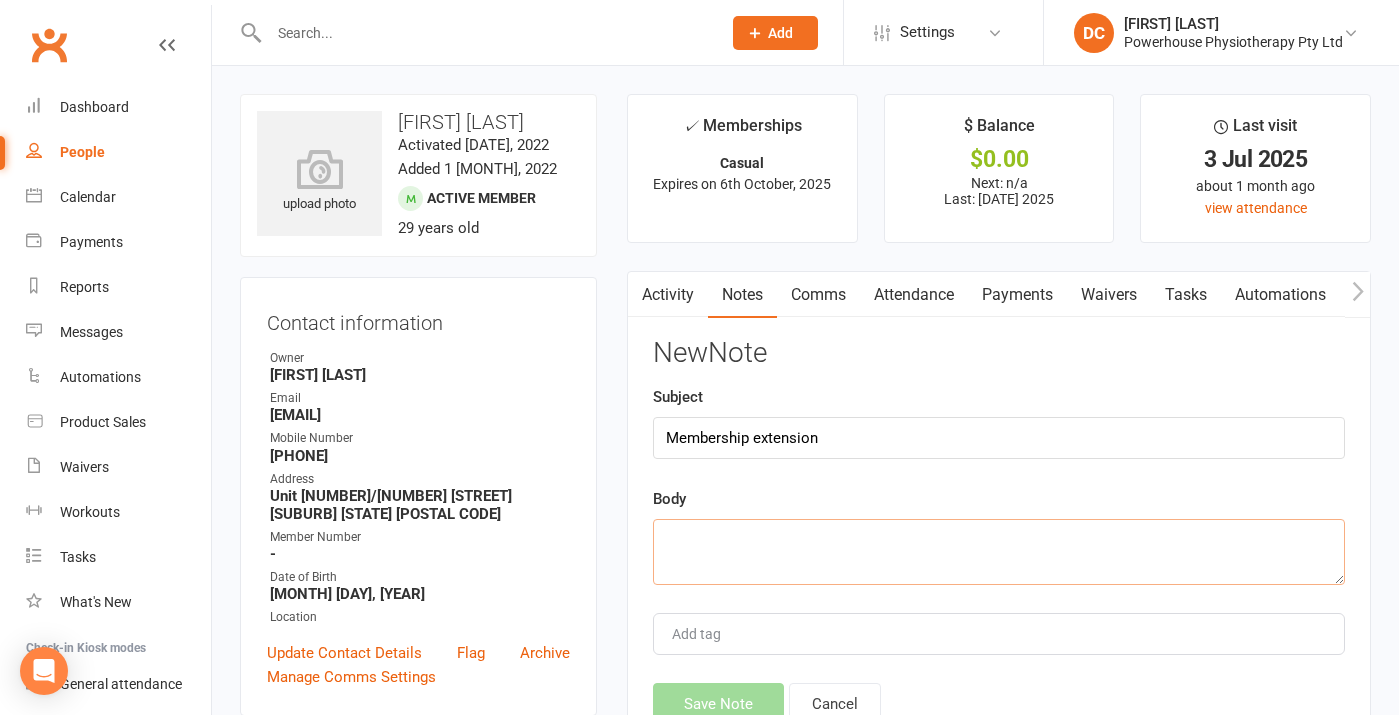 click at bounding box center (999, 552) 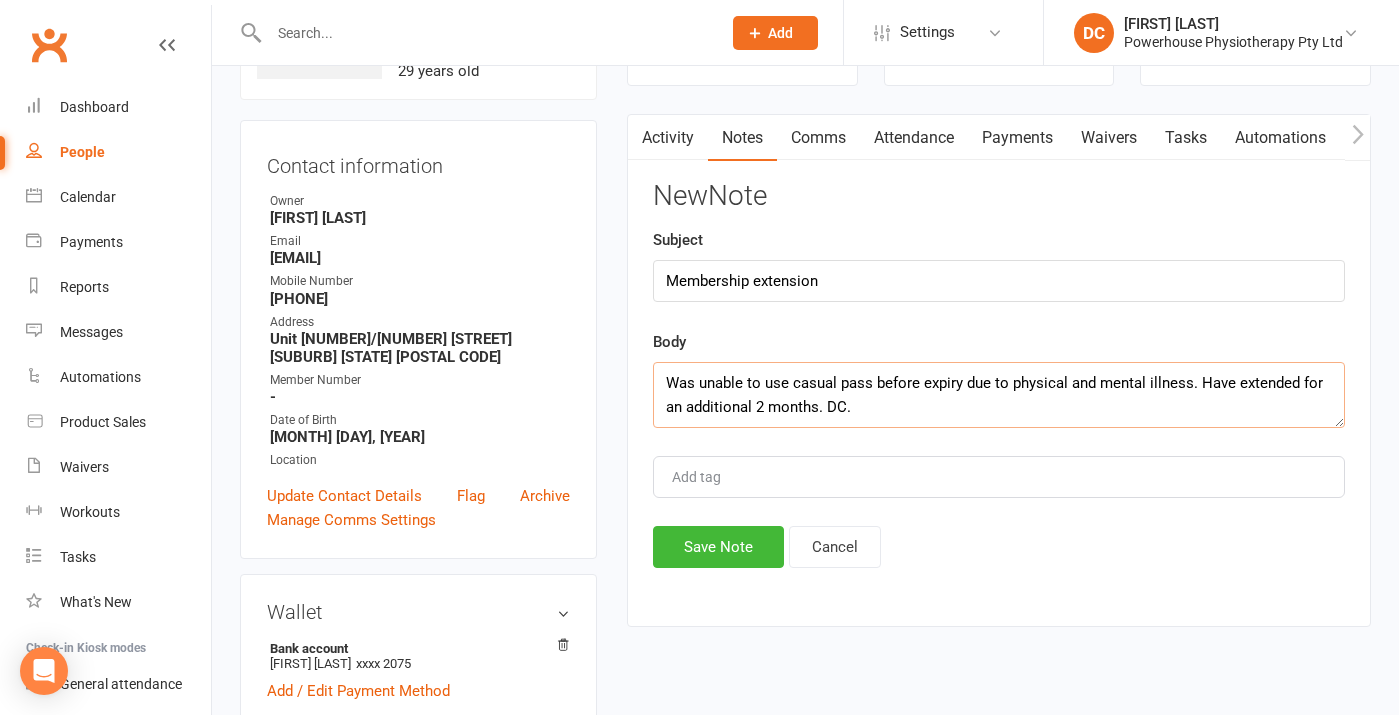 scroll, scrollTop: 164, scrollLeft: 0, axis: vertical 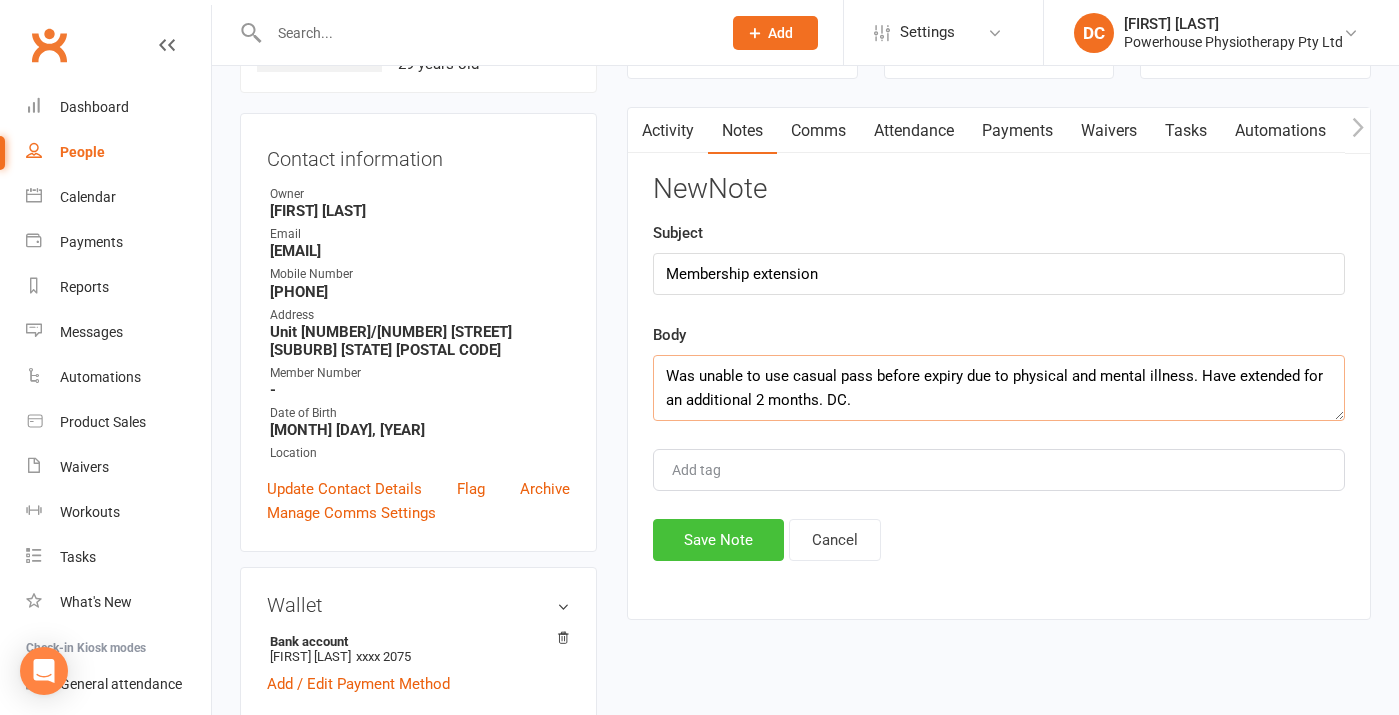 type on "Was unable to use casual pass before expiry due to physical and mental illness. Have extended for an additional 2 months. DC." 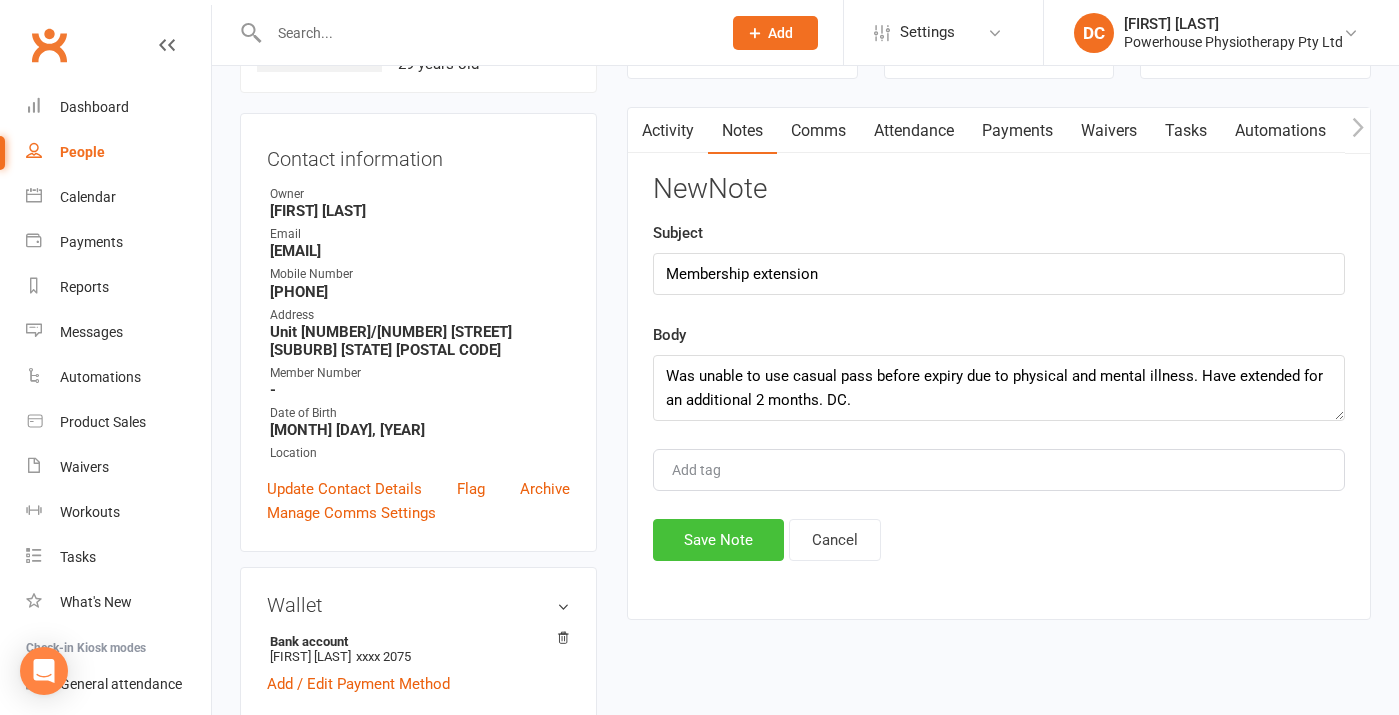 click on "Save Note" at bounding box center (718, 540) 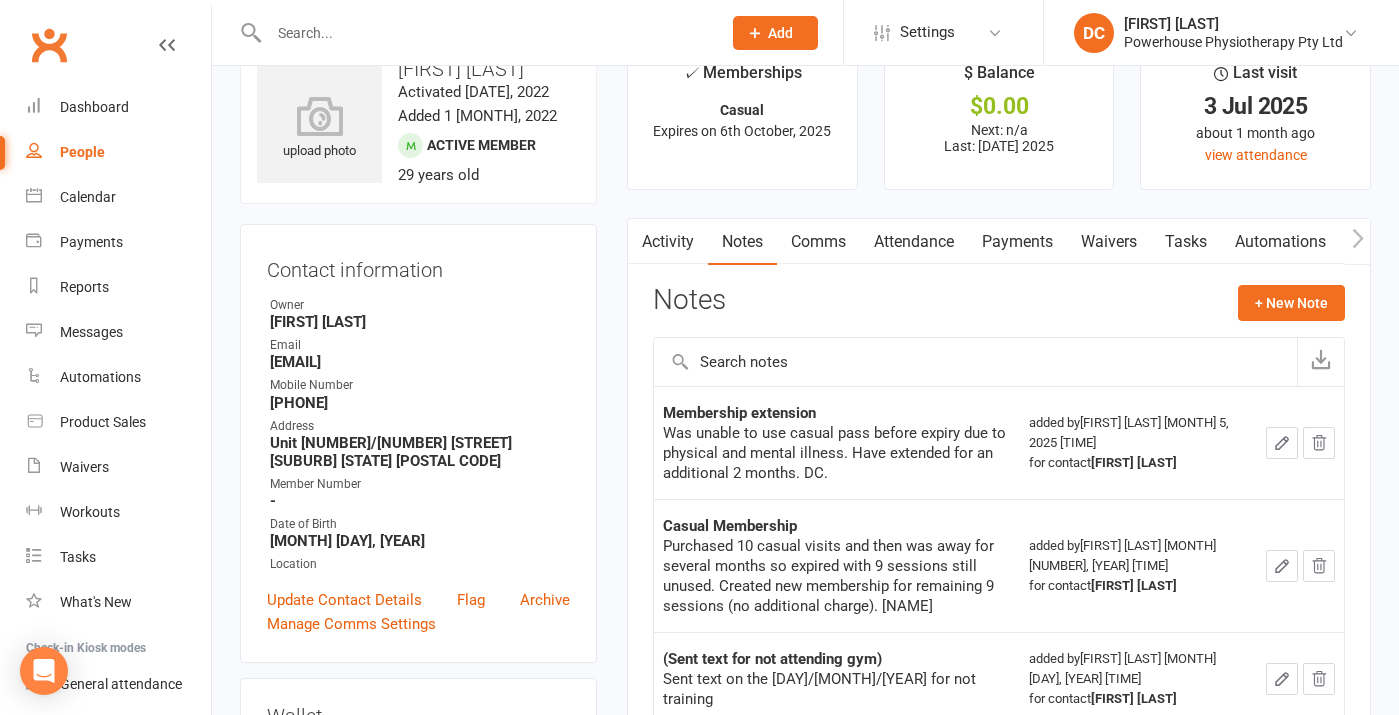 scroll, scrollTop: 0, scrollLeft: 0, axis: both 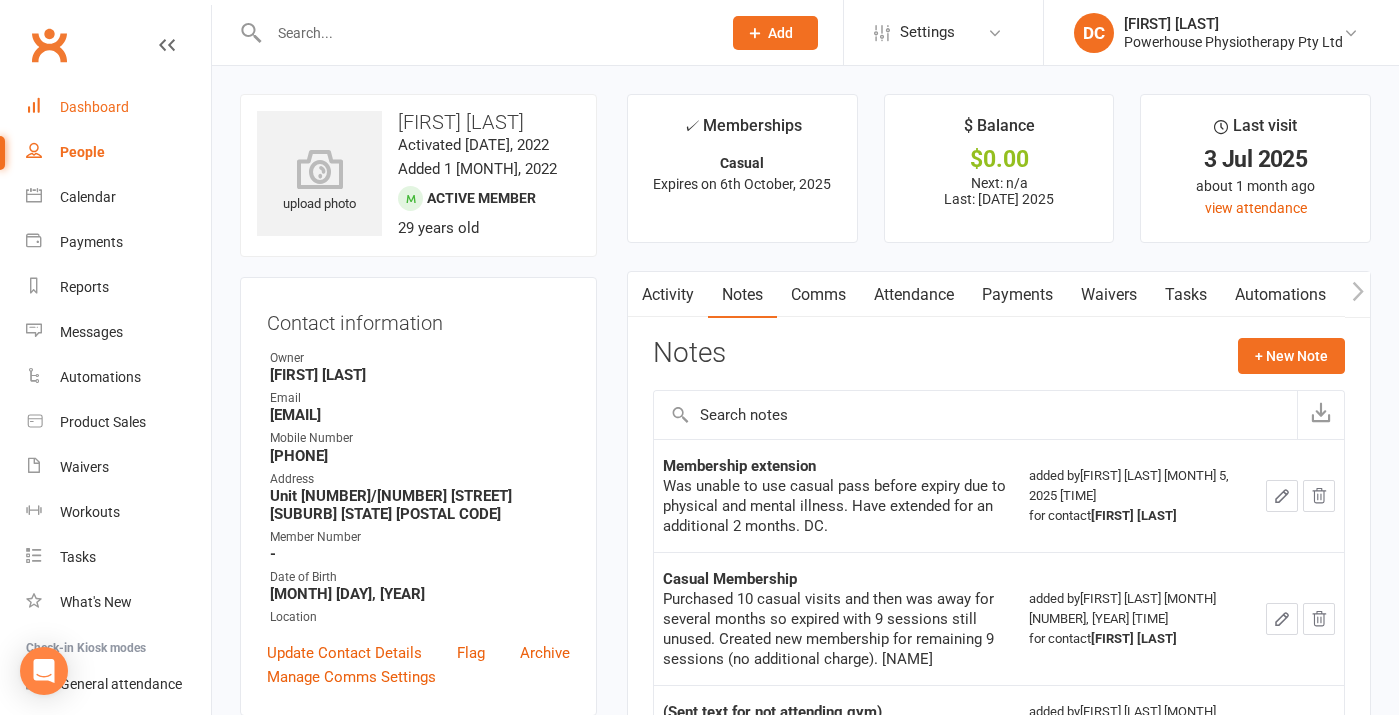 click on "Dashboard" at bounding box center (94, 107) 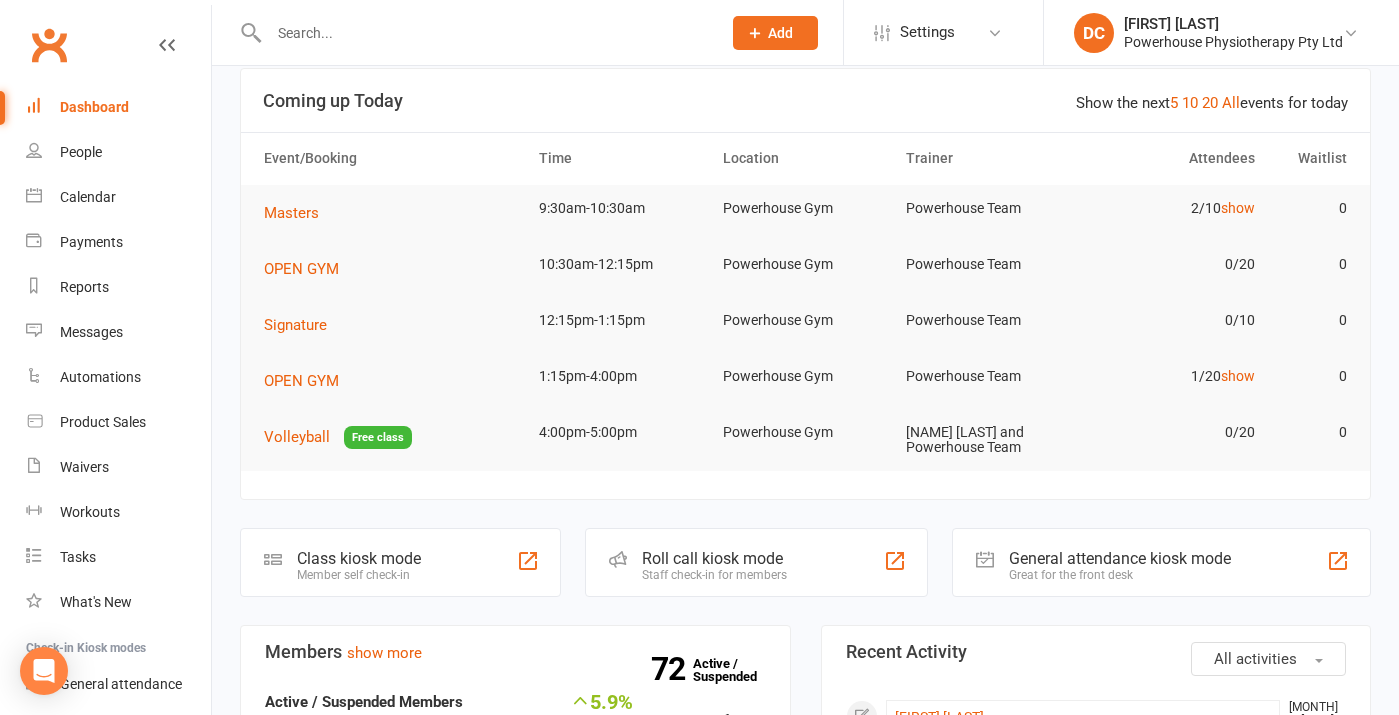 scroll, scrollTop: 0, scrollLeft: 0, axis: both 